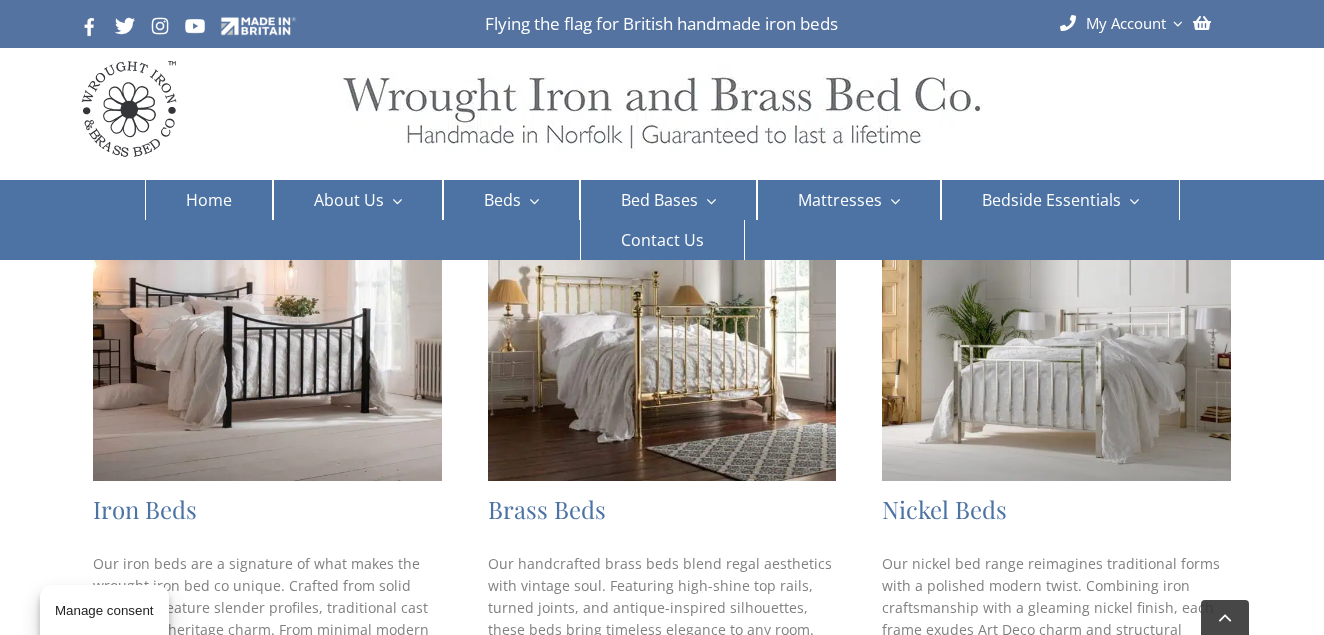 scroll, scrollTop: 452, scrollLeft: 0, axis: vertical 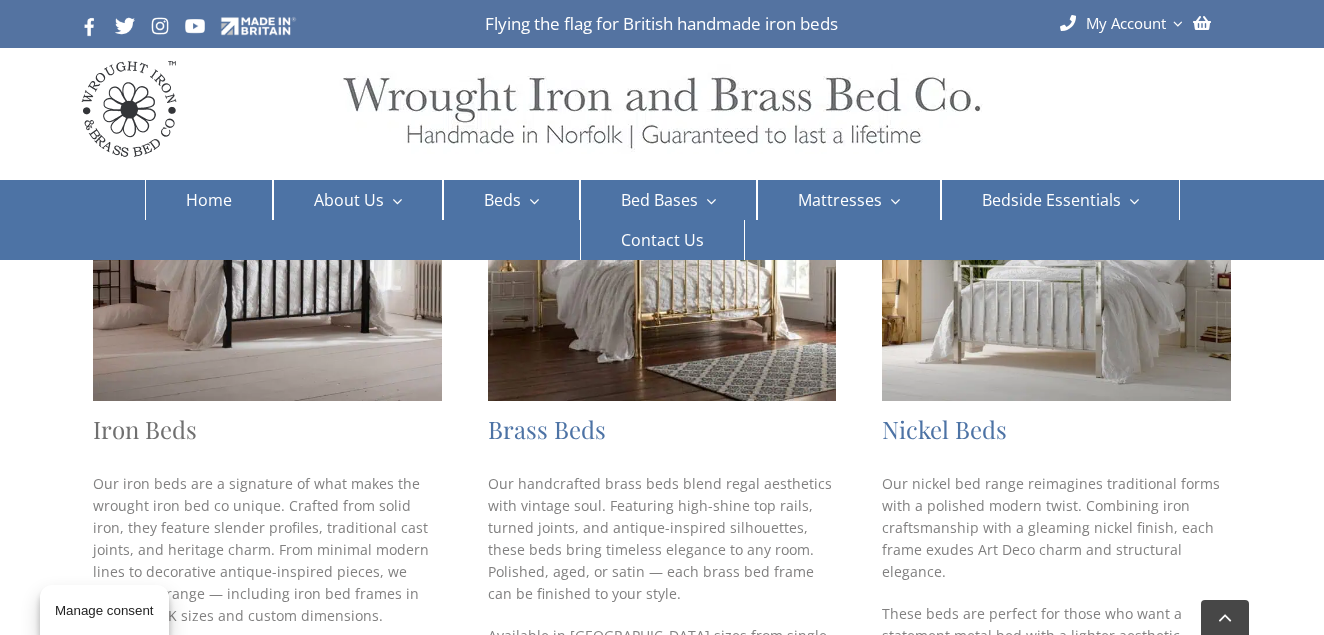 click on "Iron Beds" at bounding box center [145, 429] 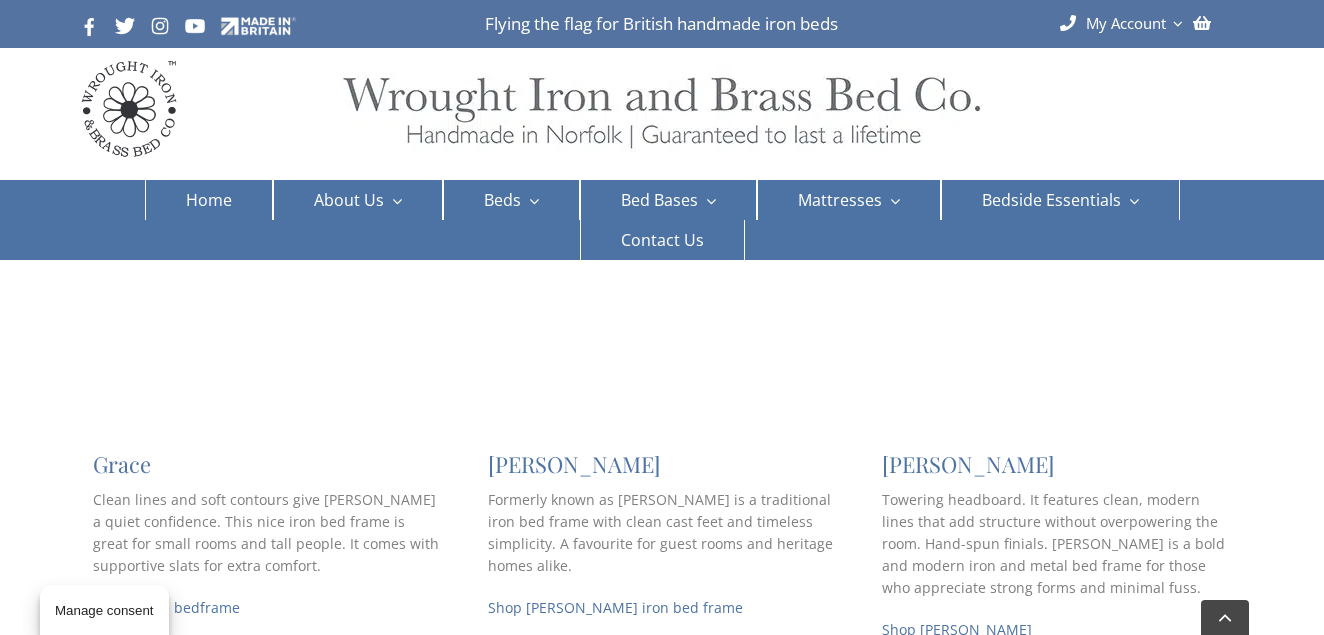 scroll, scrollTop: 1012, scrollLeft: 0, axis: vertical 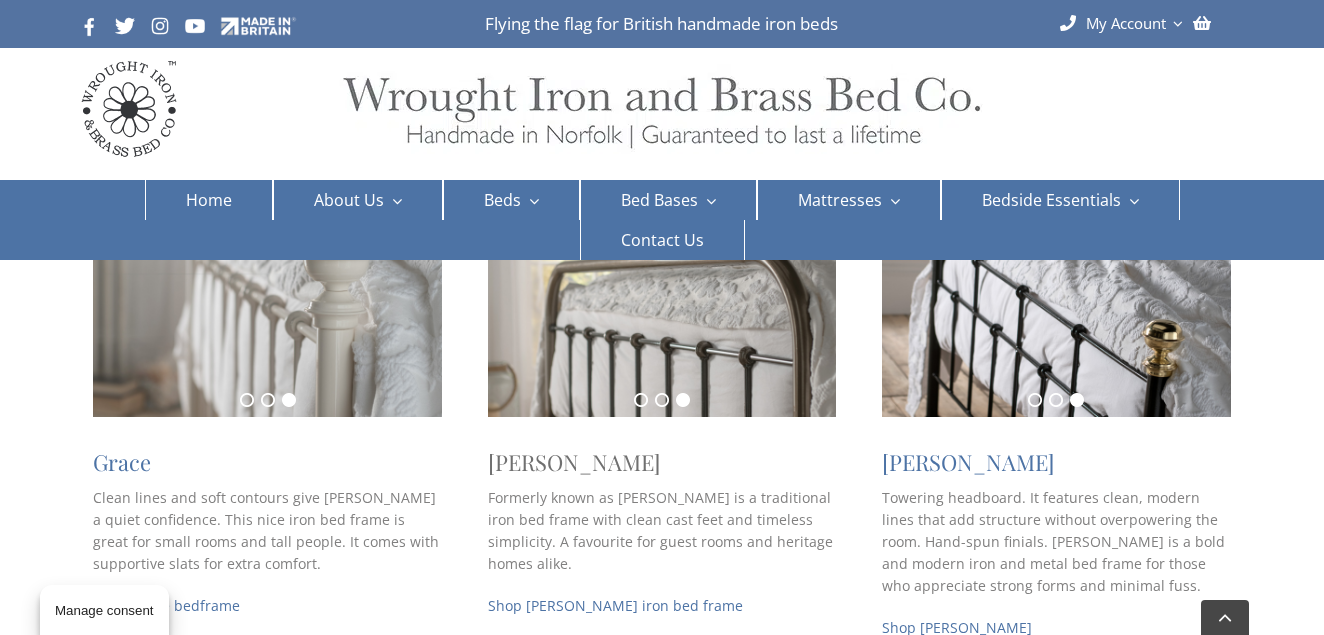 click on "Edward" at bounding box center (574, 462) 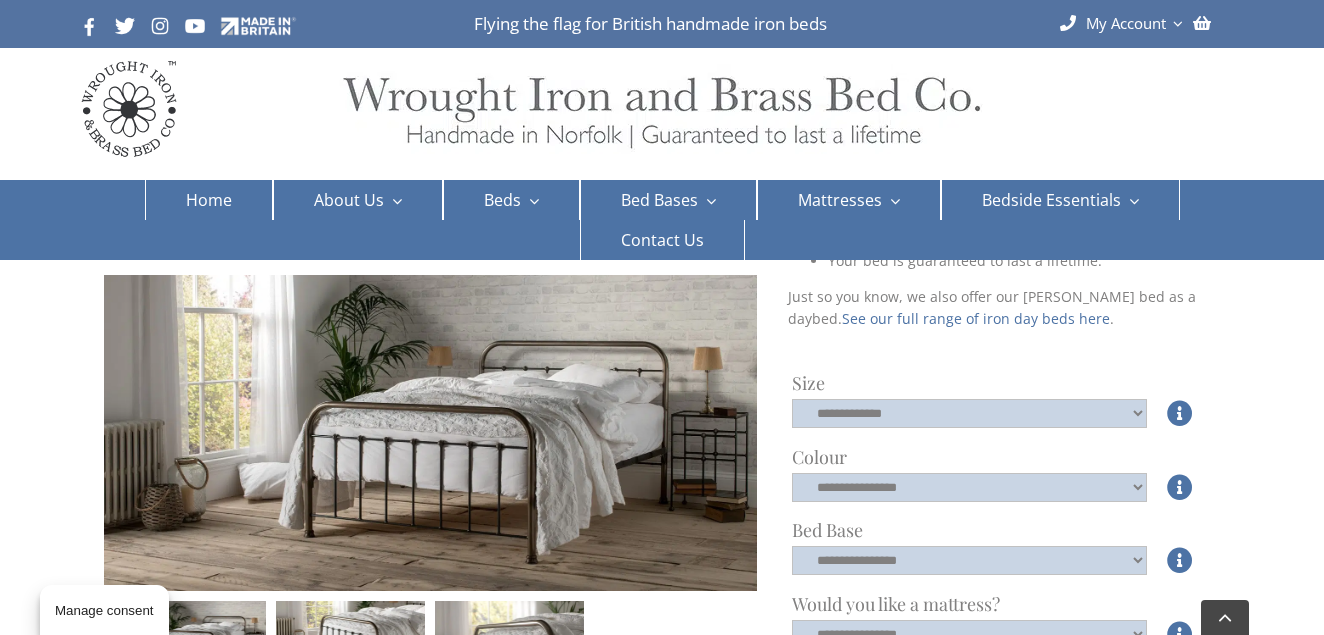 scroll, scrollTop: 520, scrollLeft: 0, axis: vertical 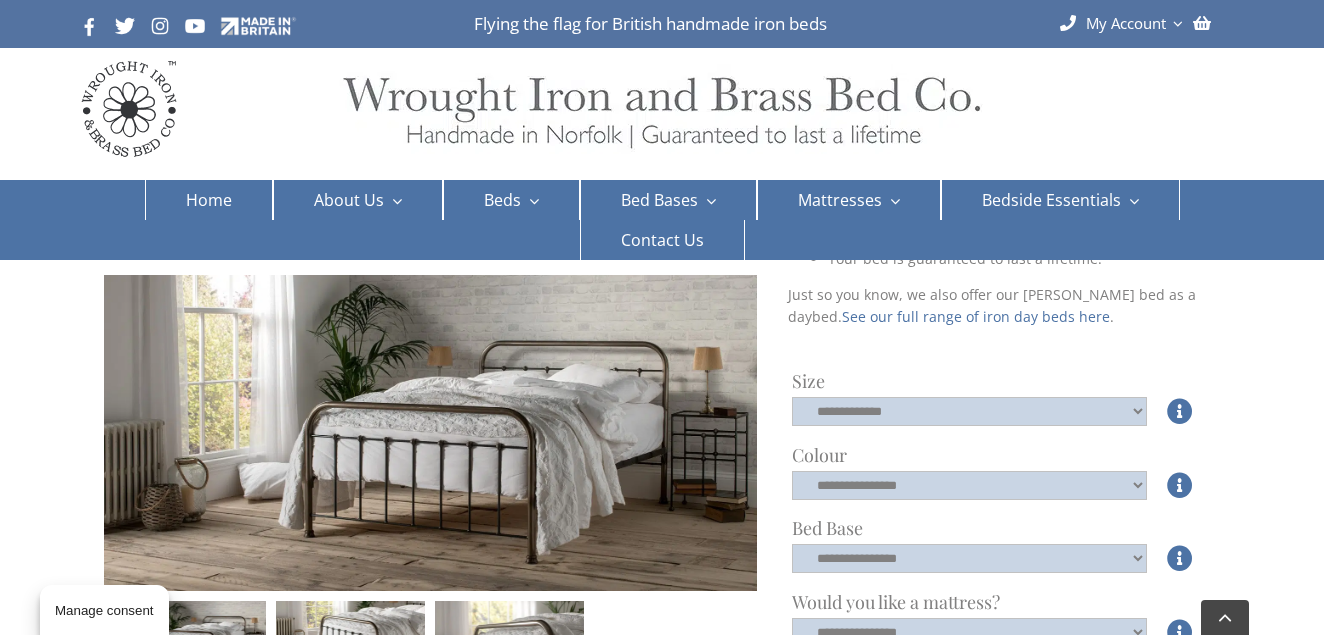 click on "**********" at bounding box center (993, 569) 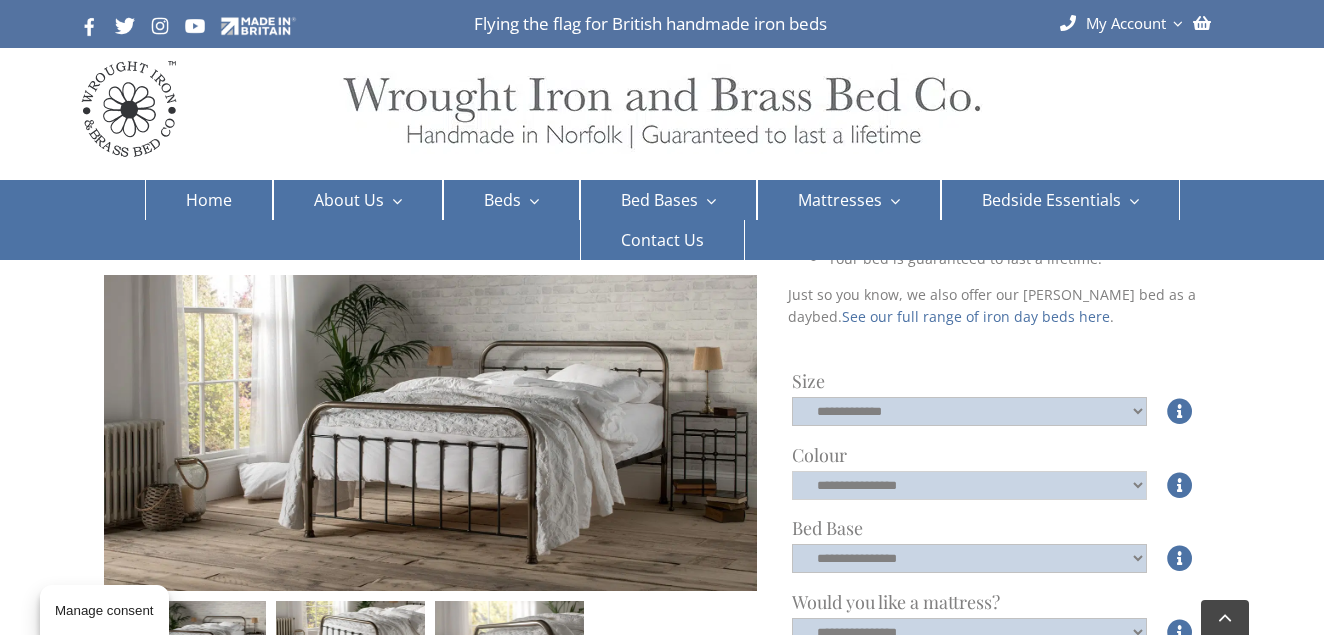 click on "**********" 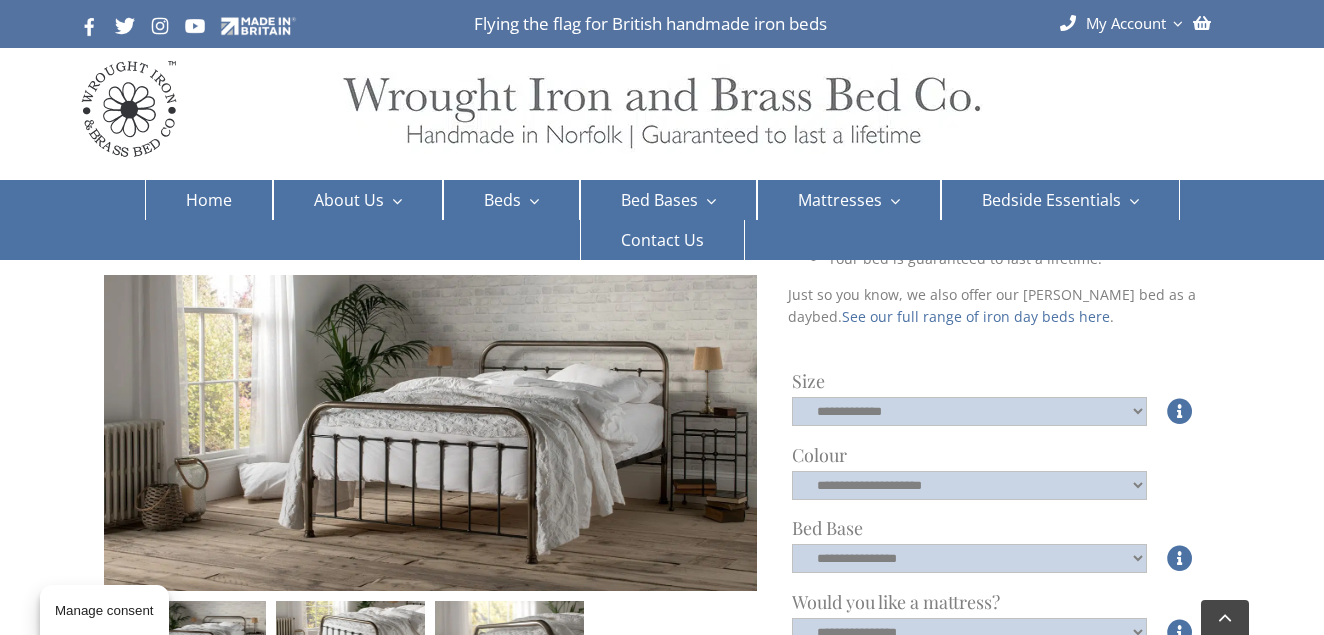 click at bounding box center (1180, 485) 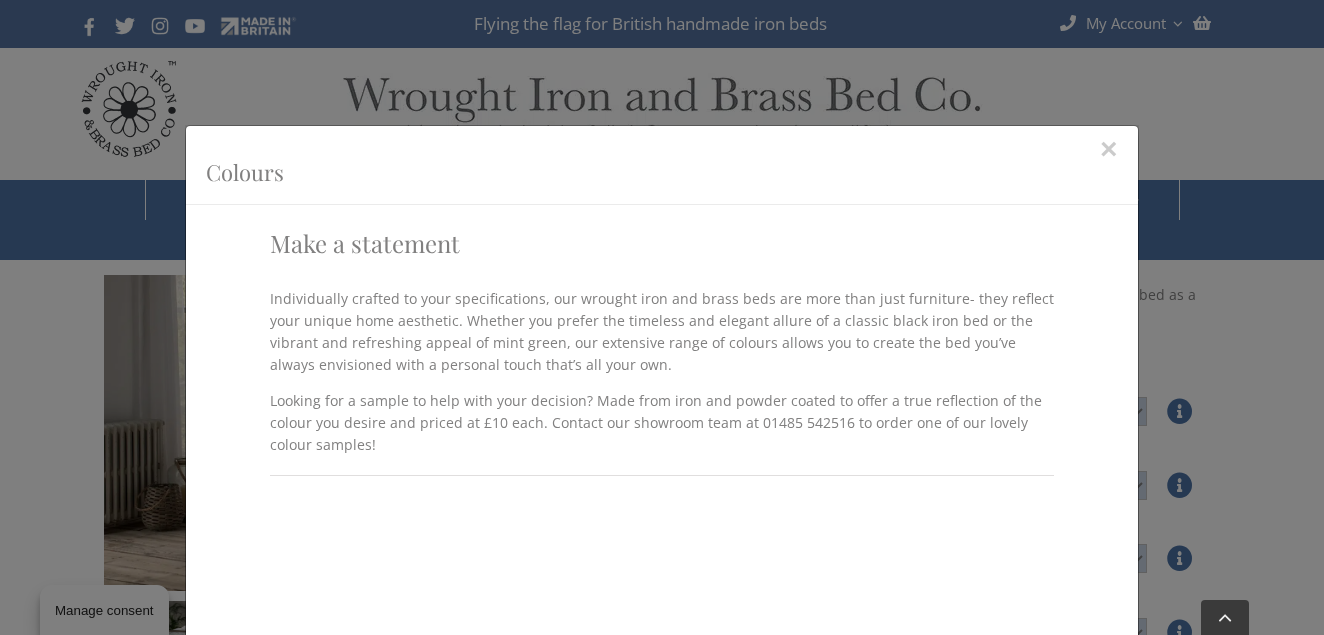click on "×" at bounding box center (1109, 149) 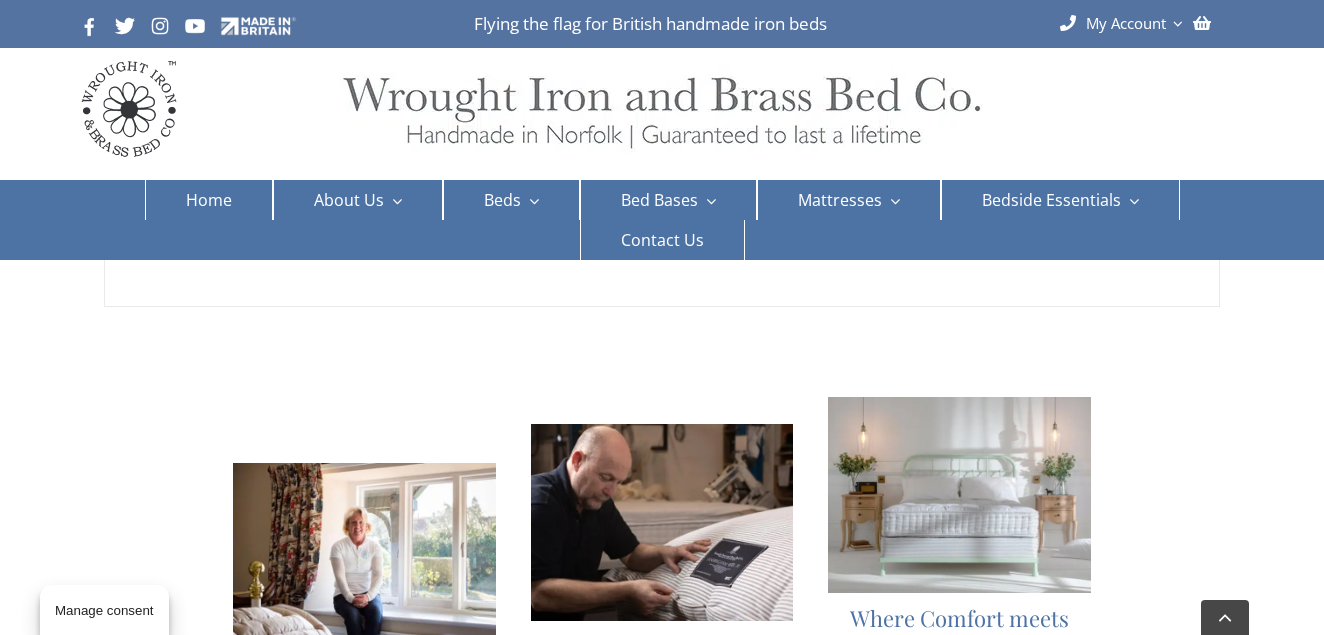 scroll, scrollTop: 1800, scrollLeft: 0, axis: vertical 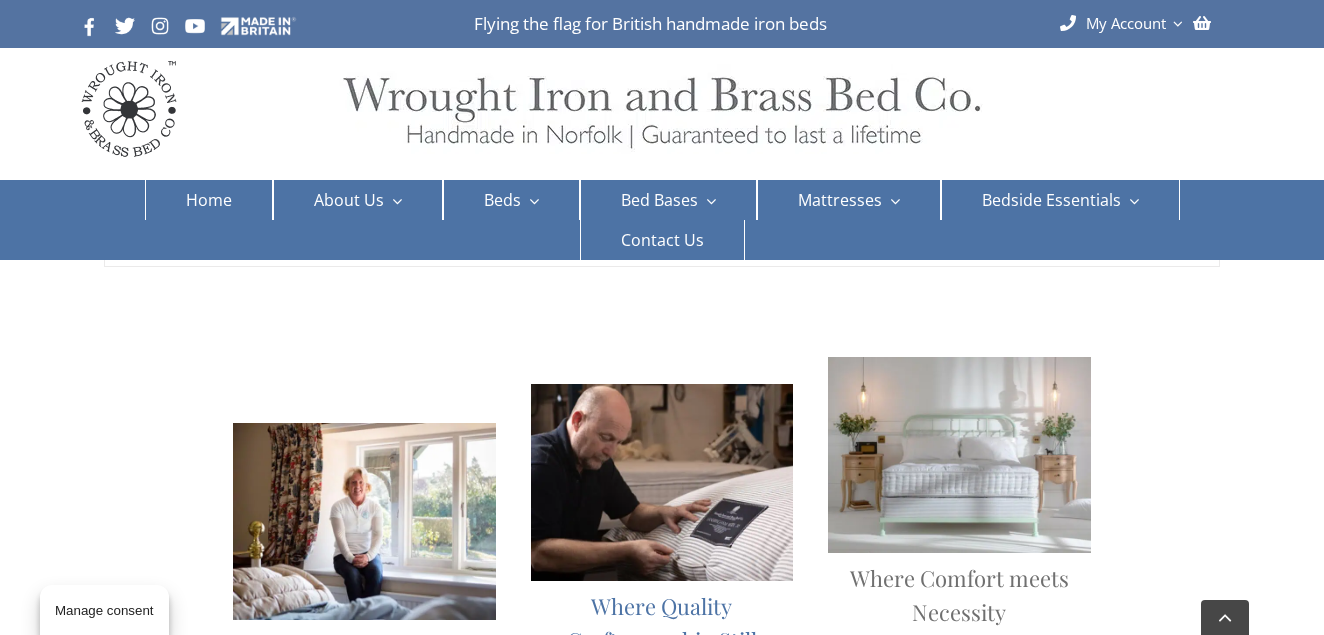 click on "Where Comfort meets Necessity" at bounding box center (959, 595) 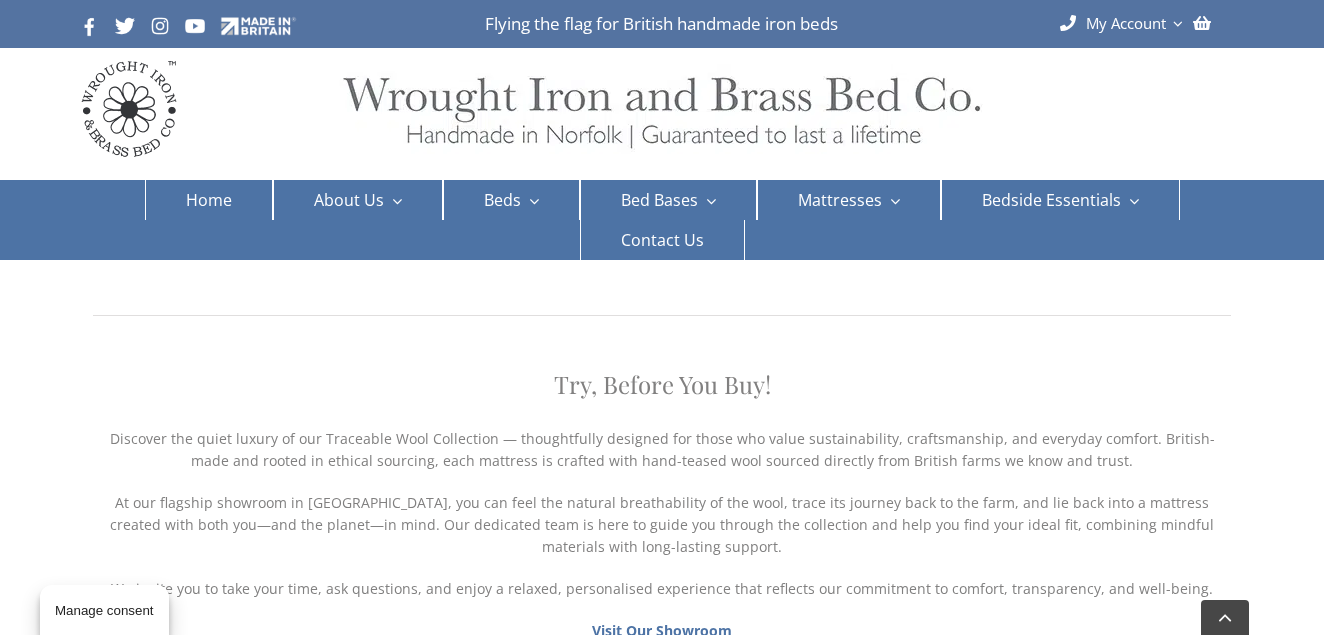 scroll, scrollTop: 3245, scrollLeft: 0, axis: vertical 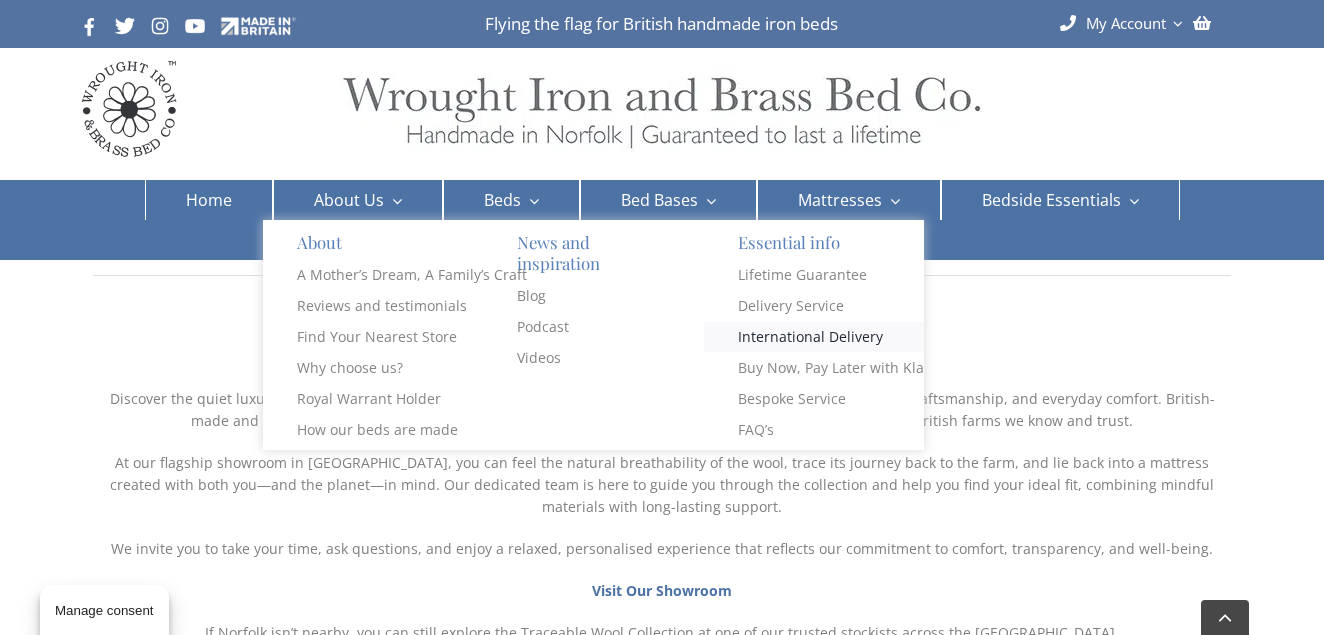 click on "International Delivery" at bounding box center [810, 337] 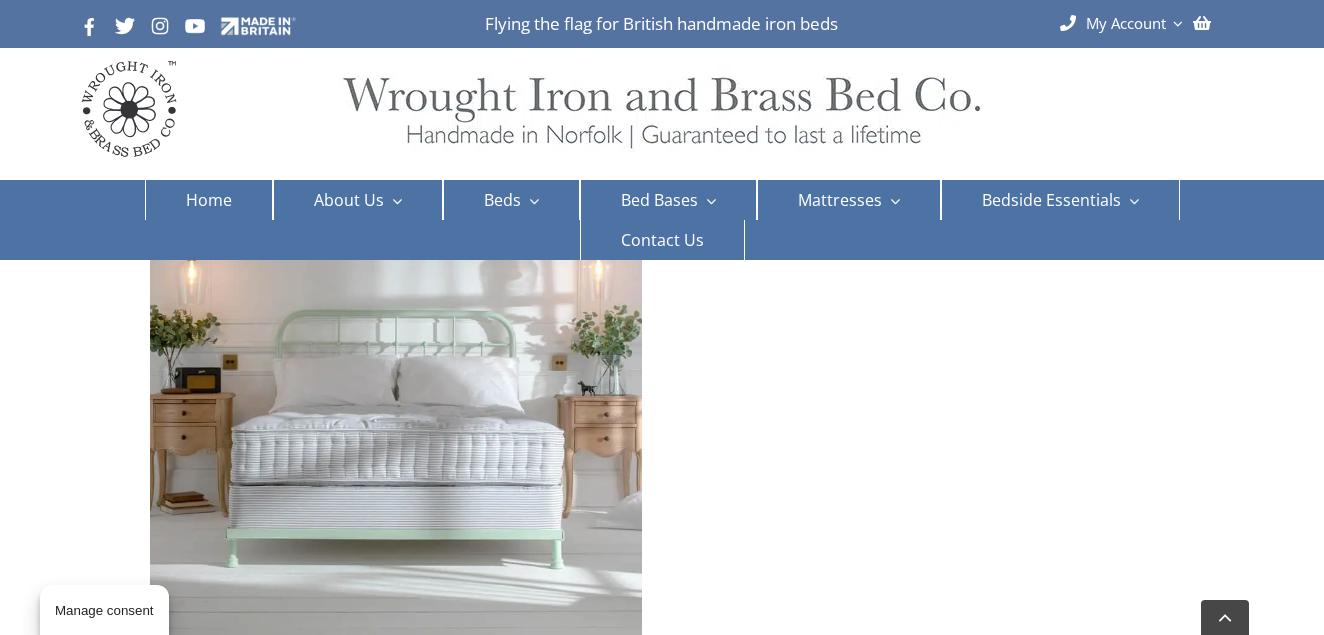 scroll, scrollTop: 1759, scrollLeft: 0, axis: vertical 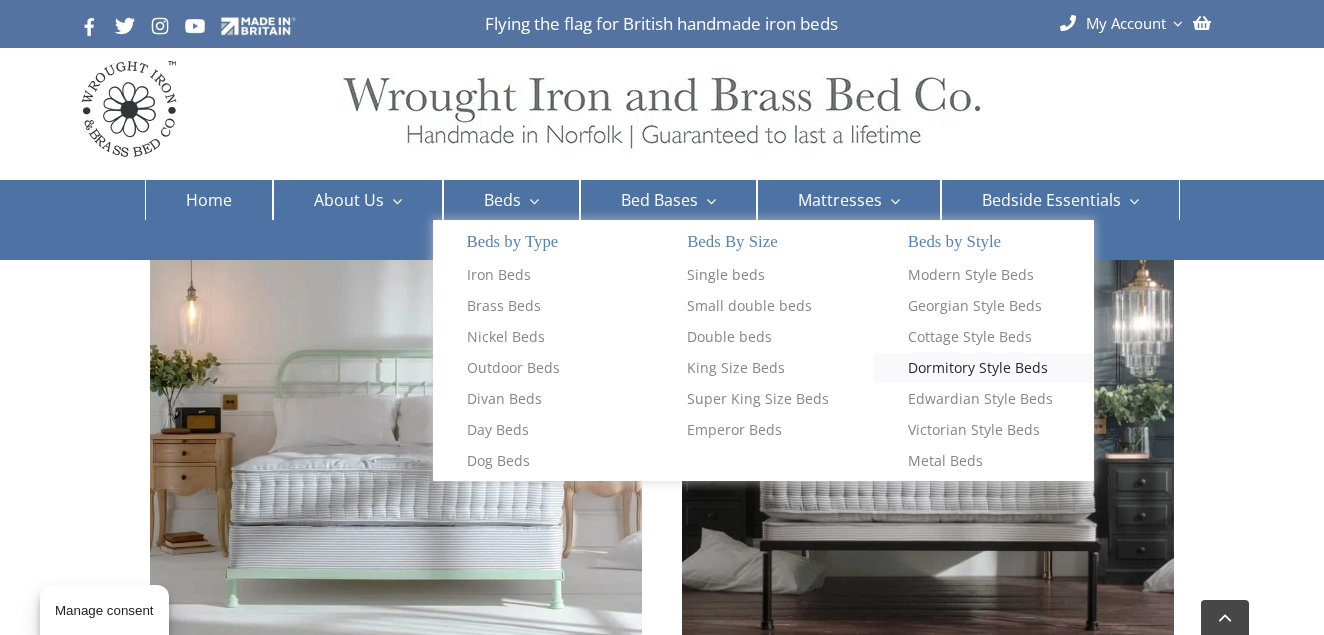 click on "Dormitory Style Beds" at bounding box center (978, 368) 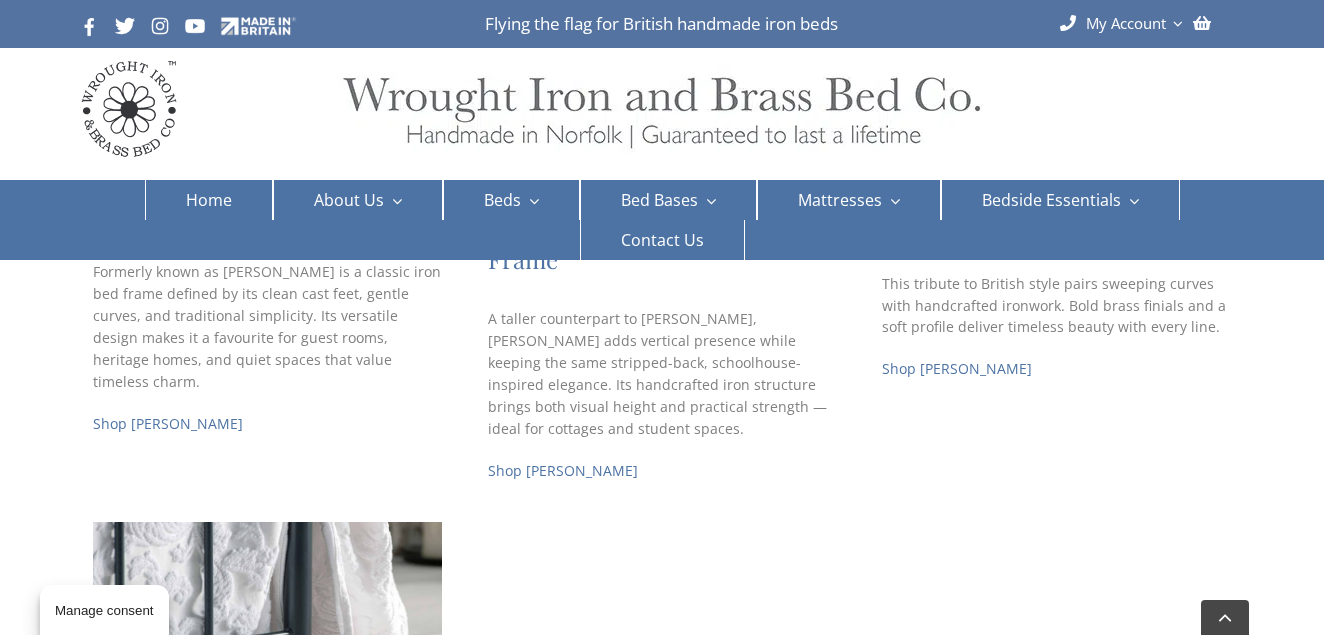 scroll, scrollTop: 705, scrollLeft: 0, axis: vertical 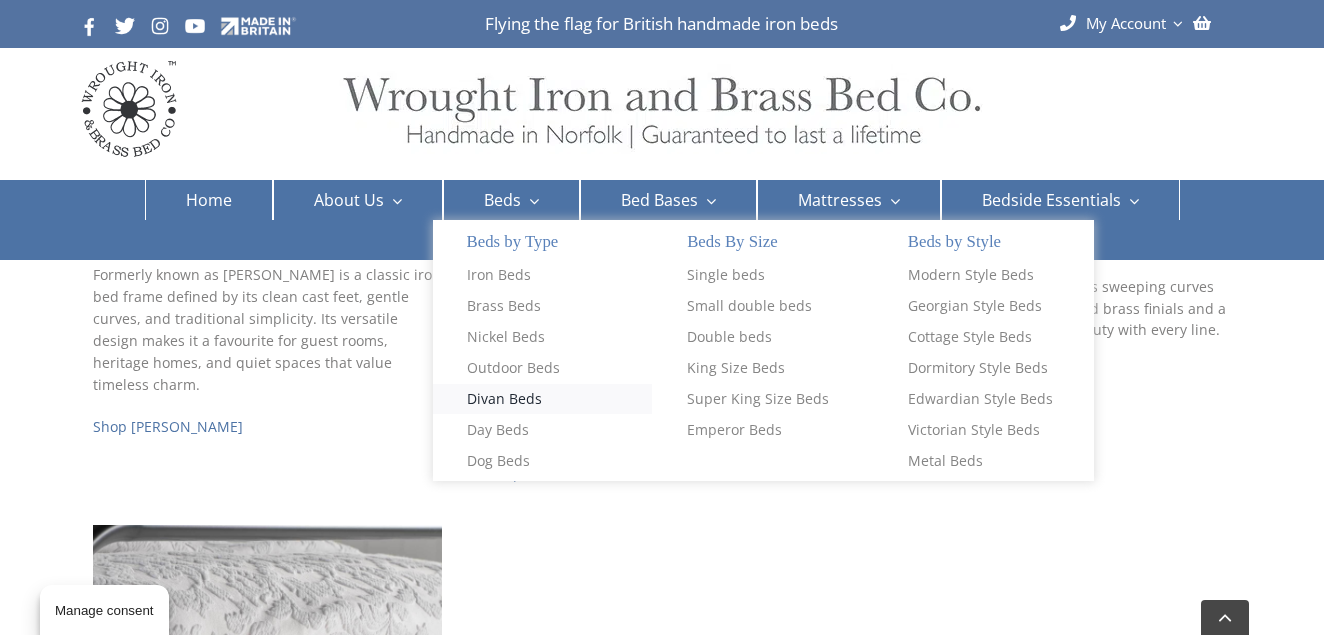 click on "Divan Beds" at bounding box center (504, 399) 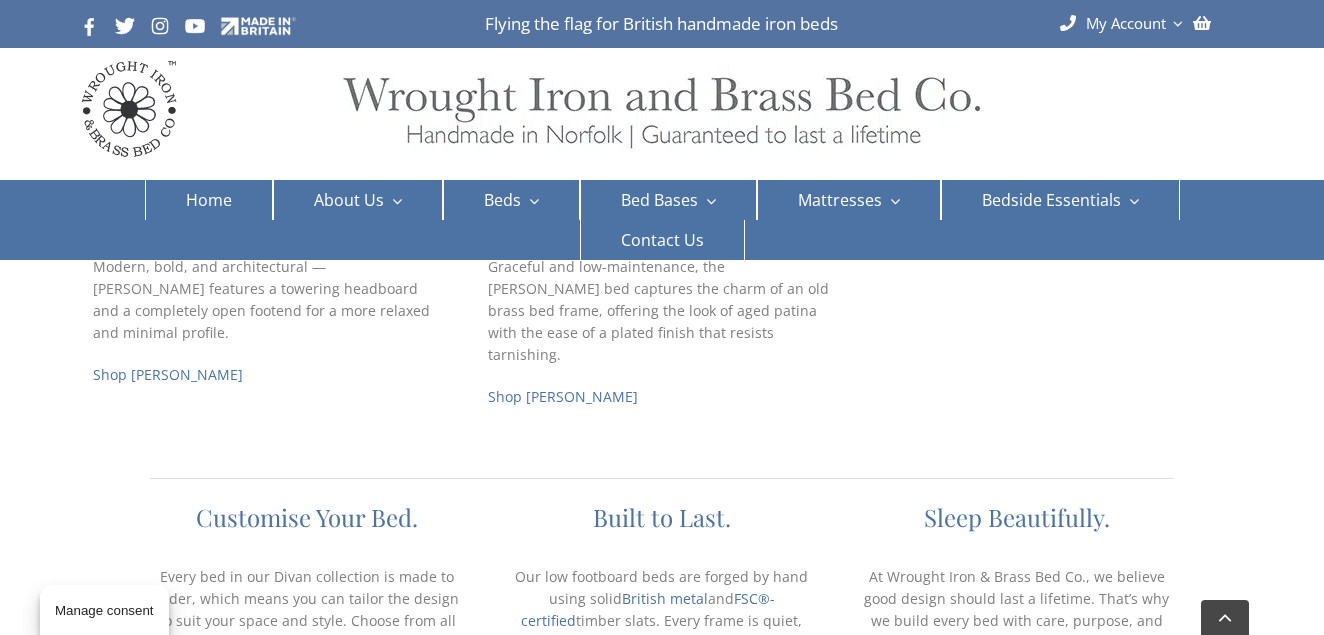 scroll, scrollTop: 1144, scrollLeft: 0, axis: vertical 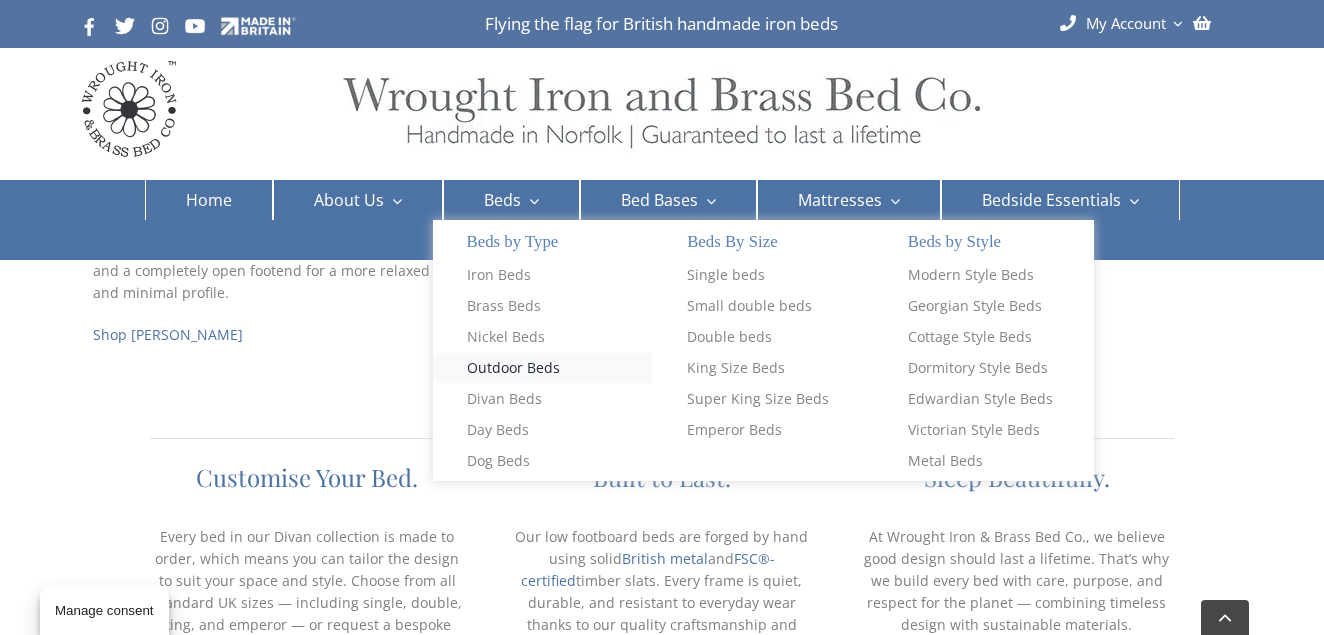 click on "Outdoor Beds" at bounding box center [513, 368] 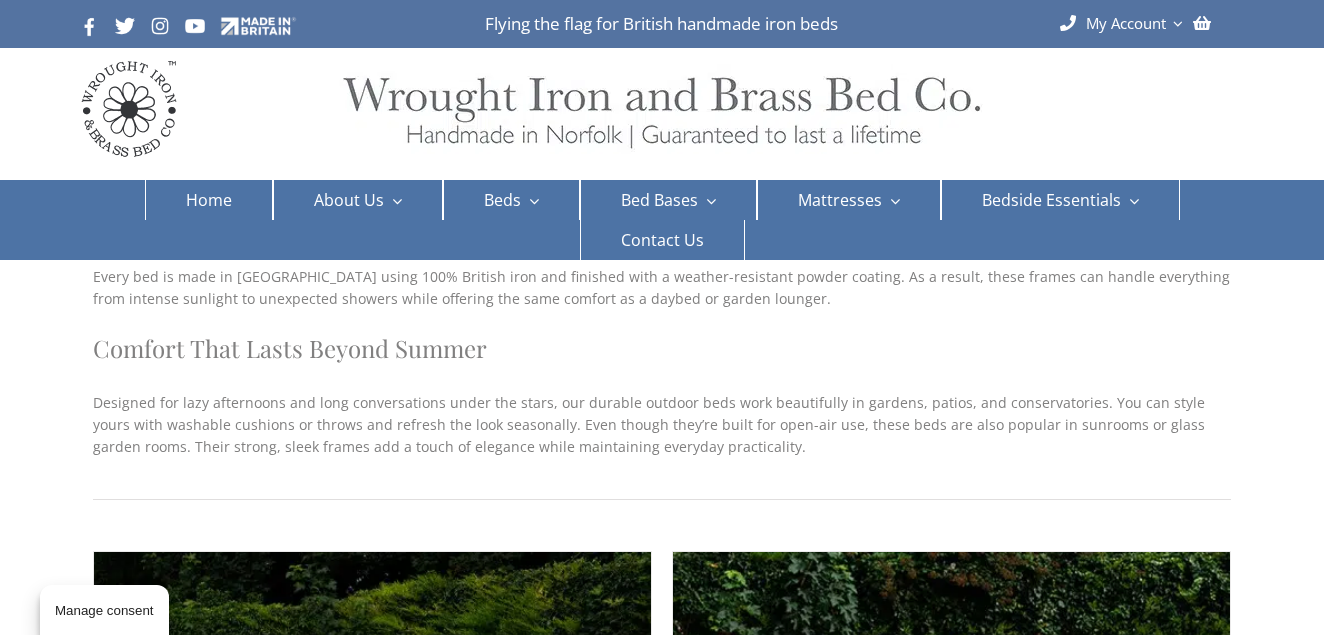 scroll, scrollTop: 131, scrollLeft: 0, axis: vertical 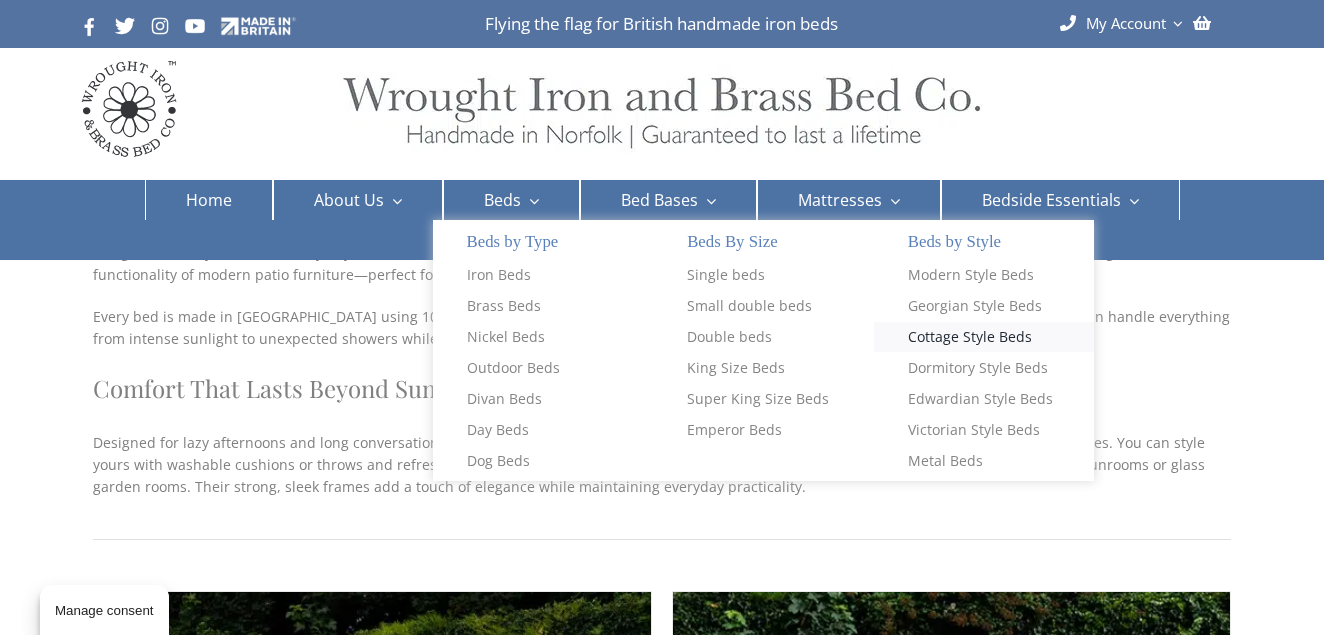 click on "Cottage Style Beds" at bounding box center [970, 337] 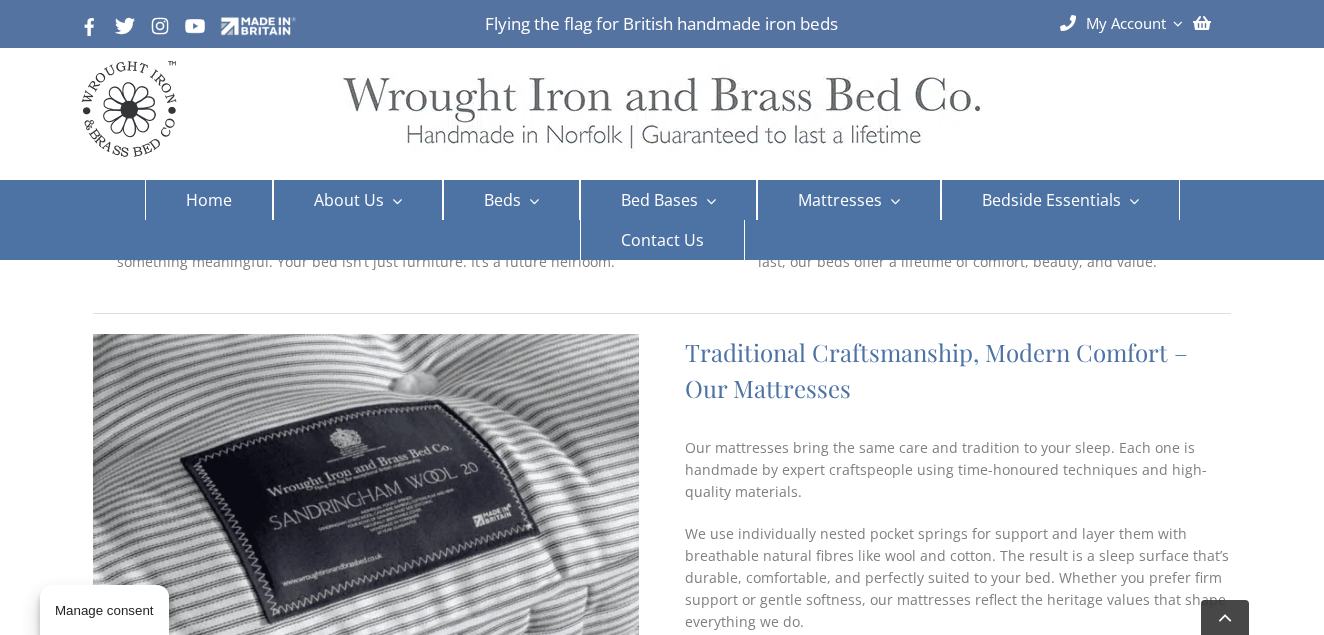 scroll, scrollTop: 2118, scrollLeft: 0, axis: vertical 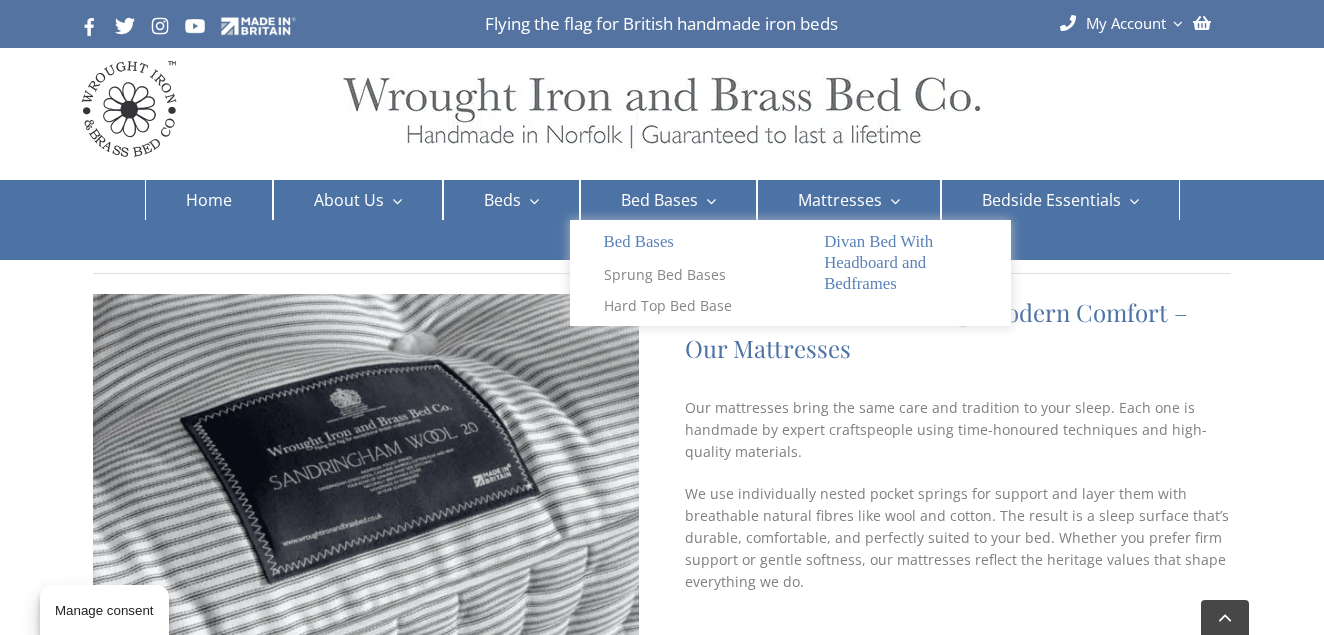 click on "Divan Bed With Headboard and Bedframes" at bounding box center (900, 263) 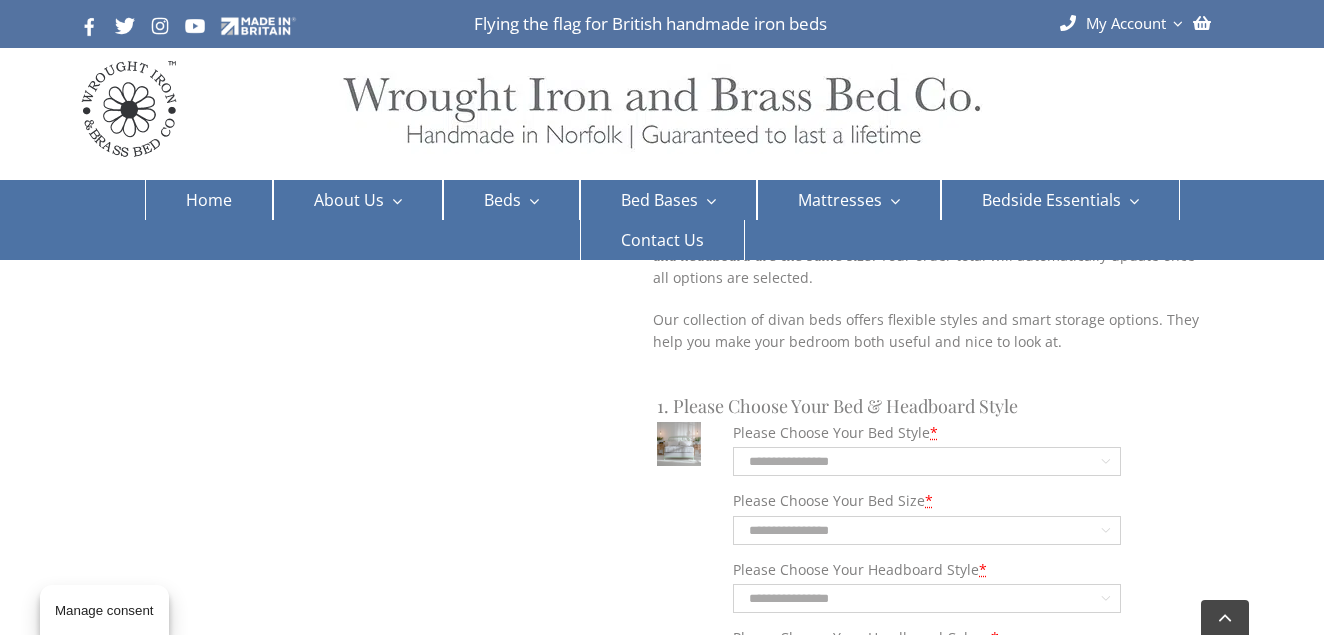 scroll, scrollTop: 1520, scrollLeft: 0, axis: vertical 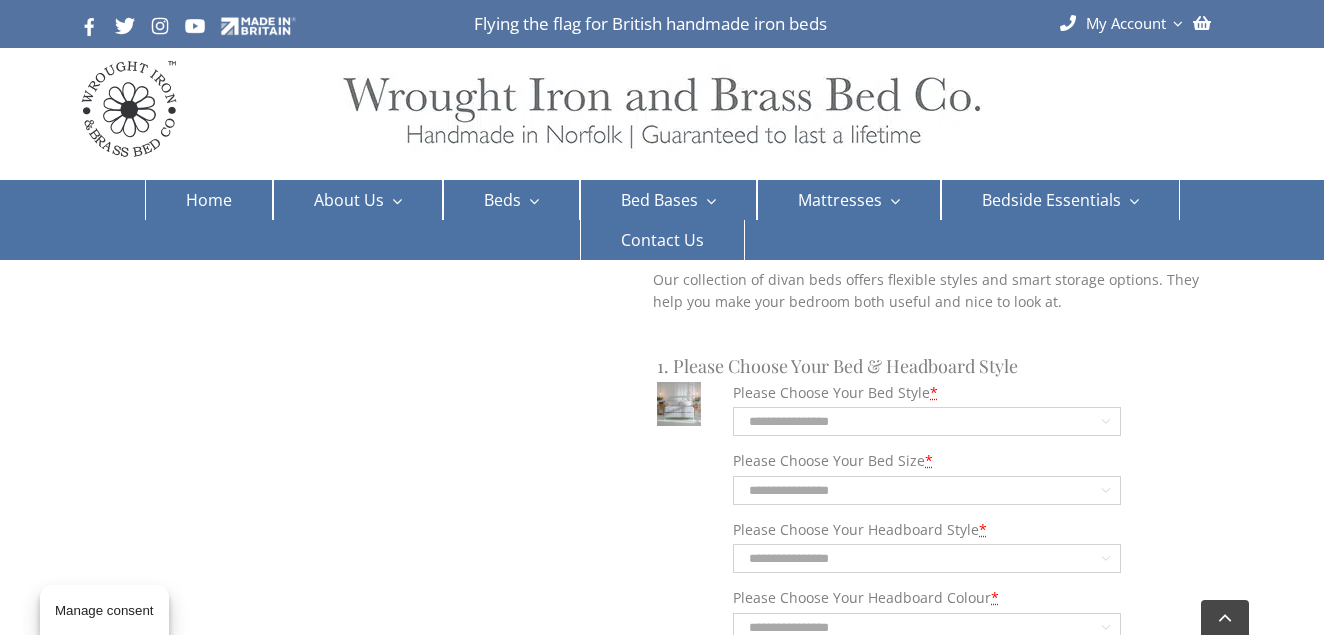 click on "**********" at bounding box center (927, 421) 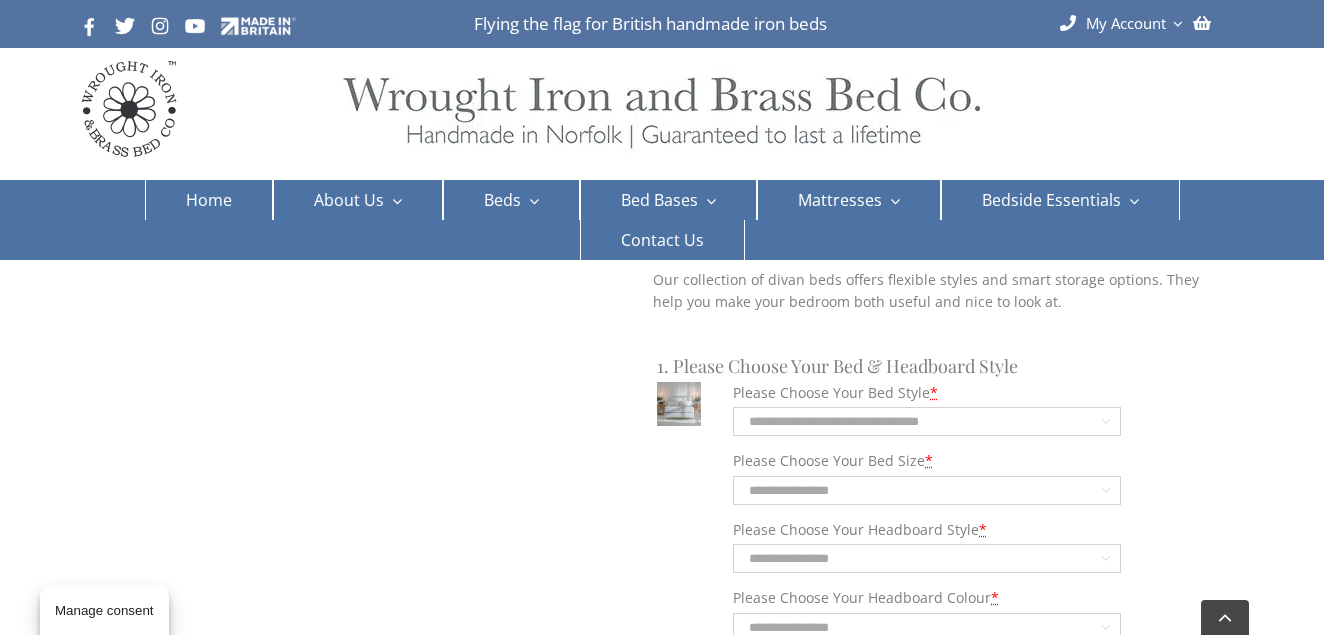 select on "**********" 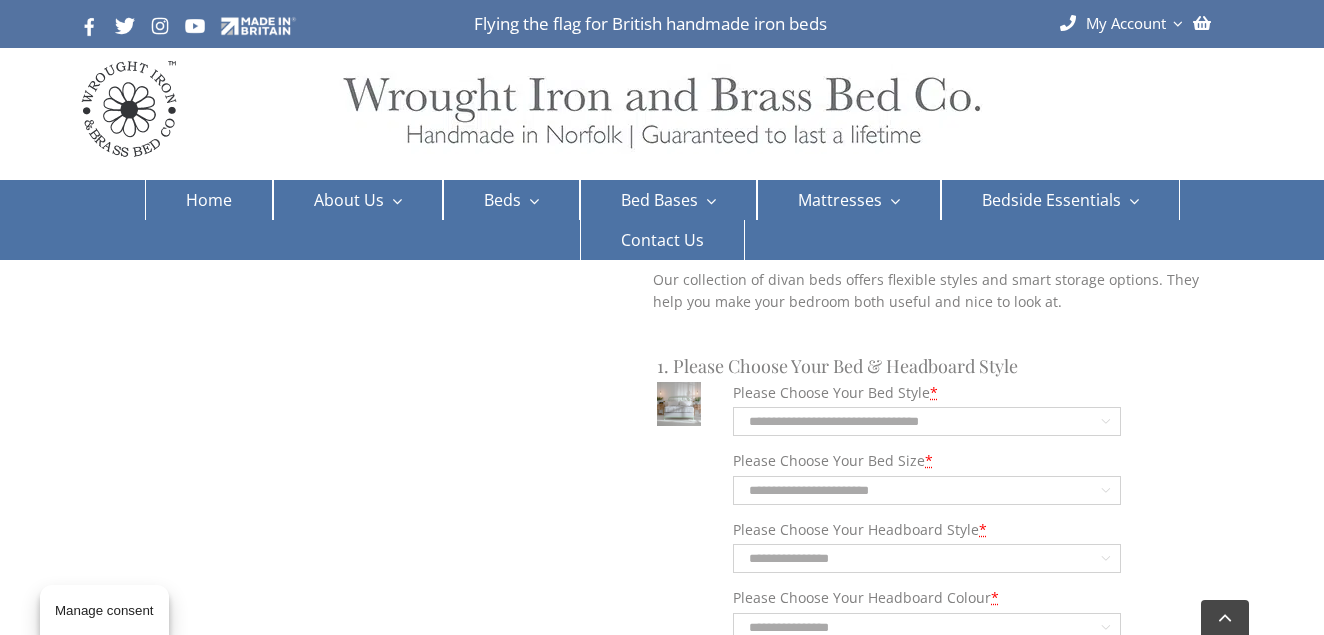 select on "**********" 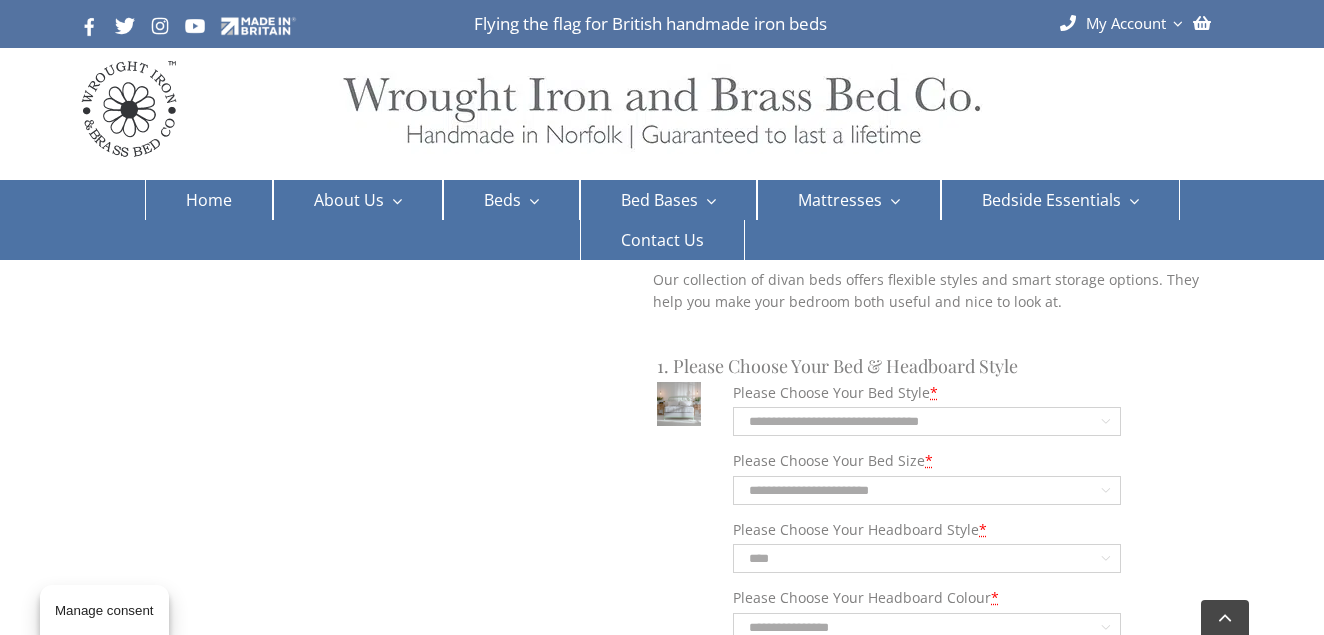 select on "**********" 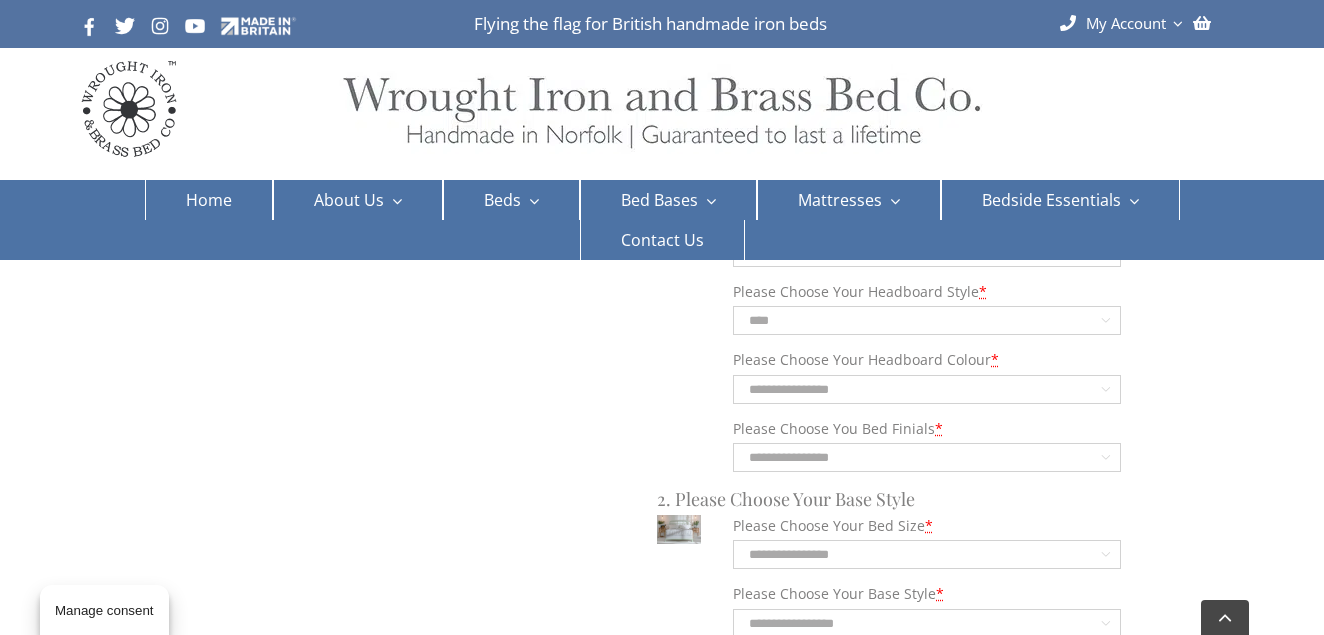 scroll, scrollTop: 1760, scrollLeft: 0, axis: vertical 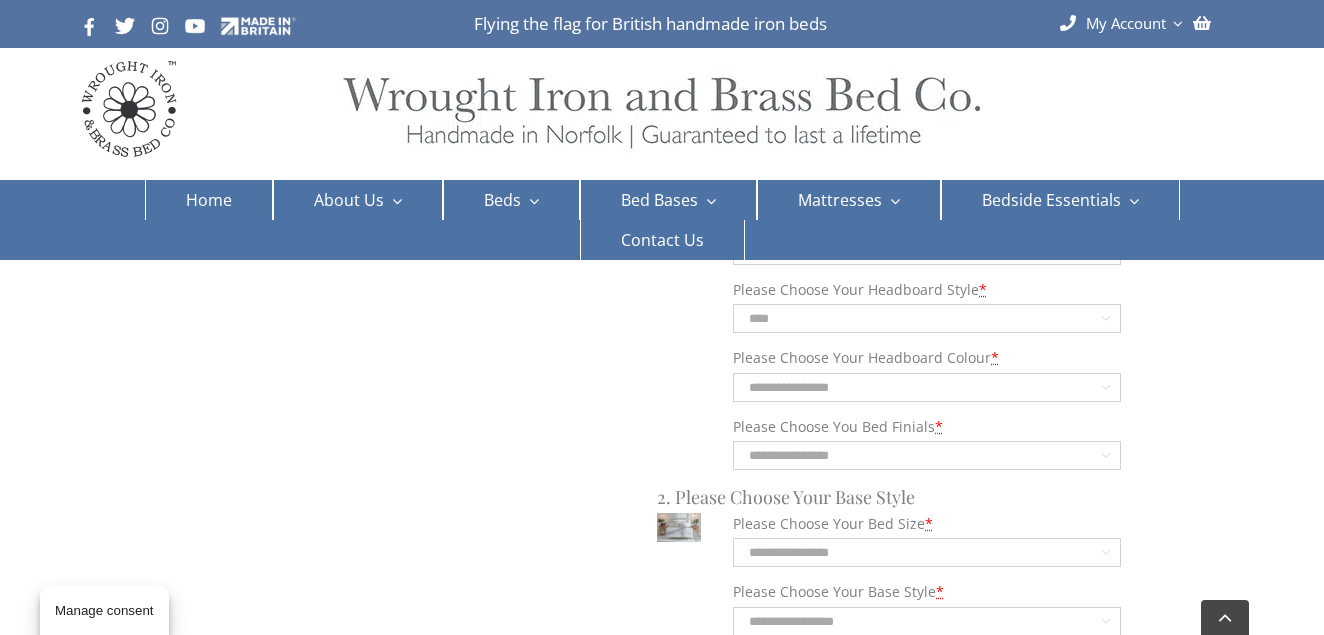 select on "**********" 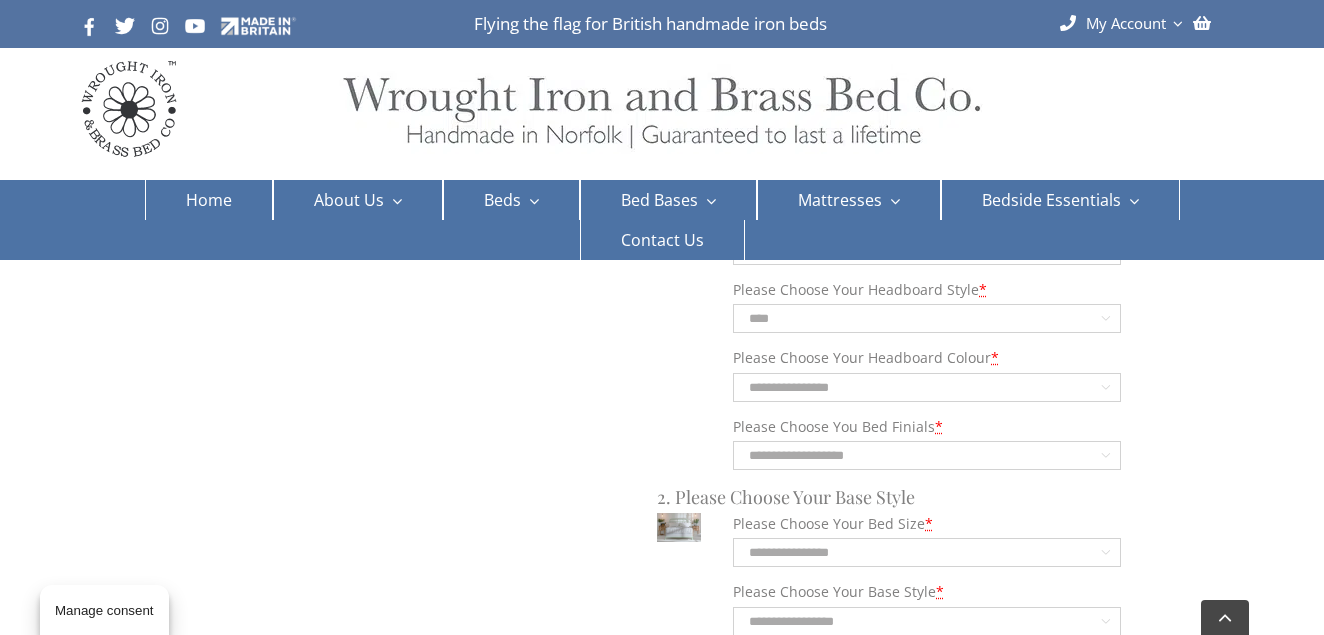 select on "**********" 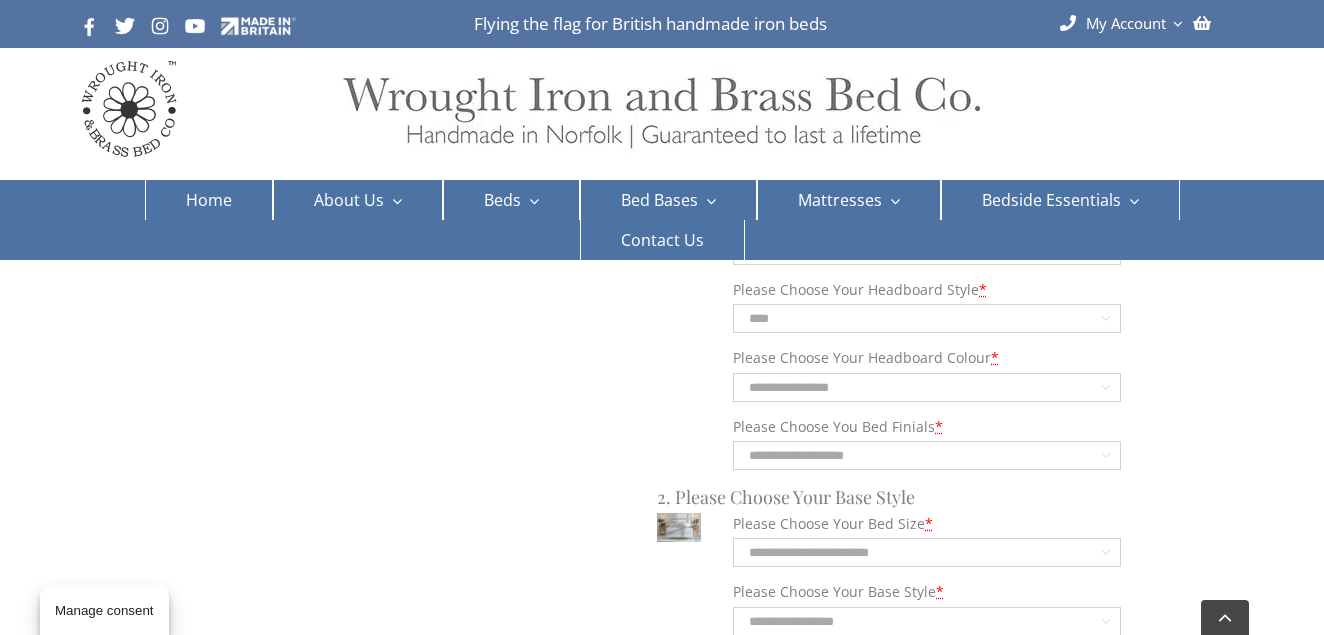 select on "**********" 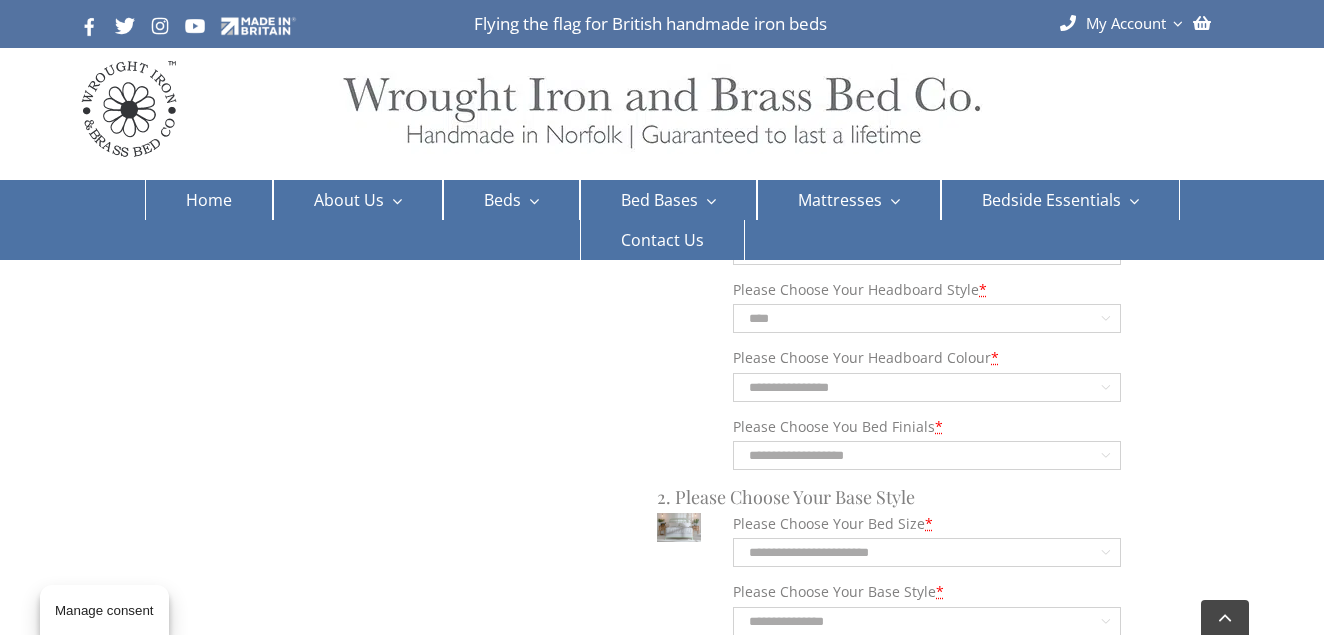 select on "**********" 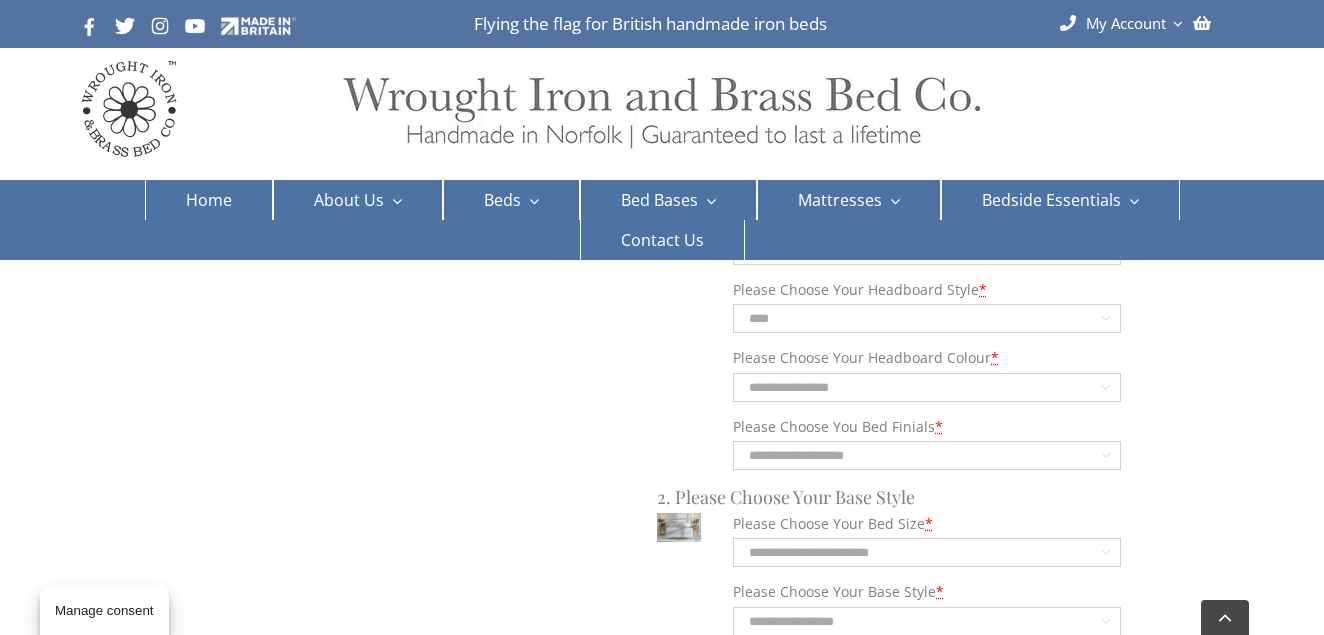 click on "**********" at bounding box center [927, 689] 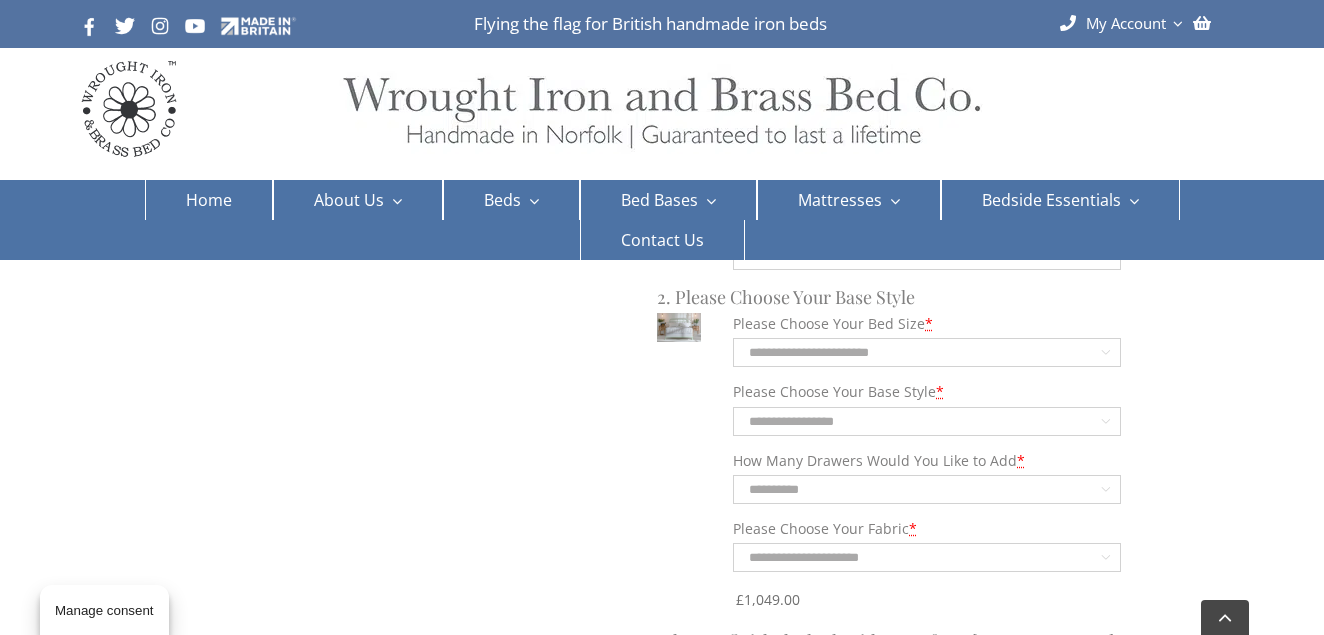 scroll, scrollTop: 2000, scrollLeft: 0, axis: vertical 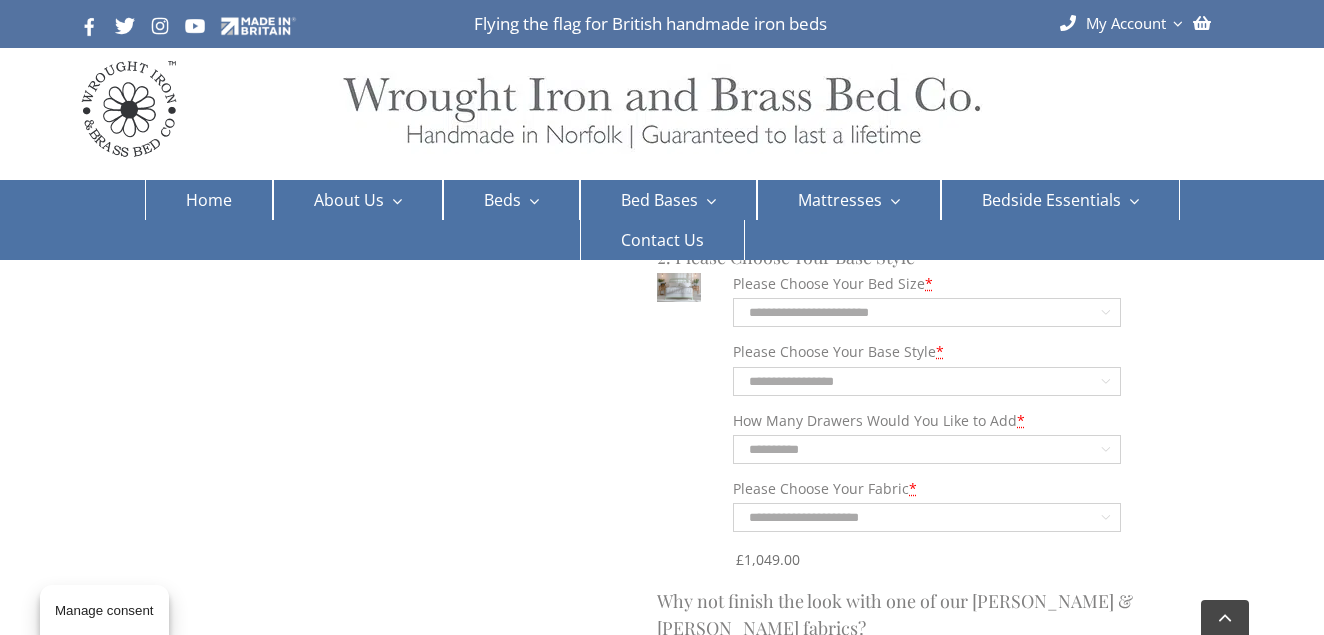 click on "**********" at bounding box center [927, 517] 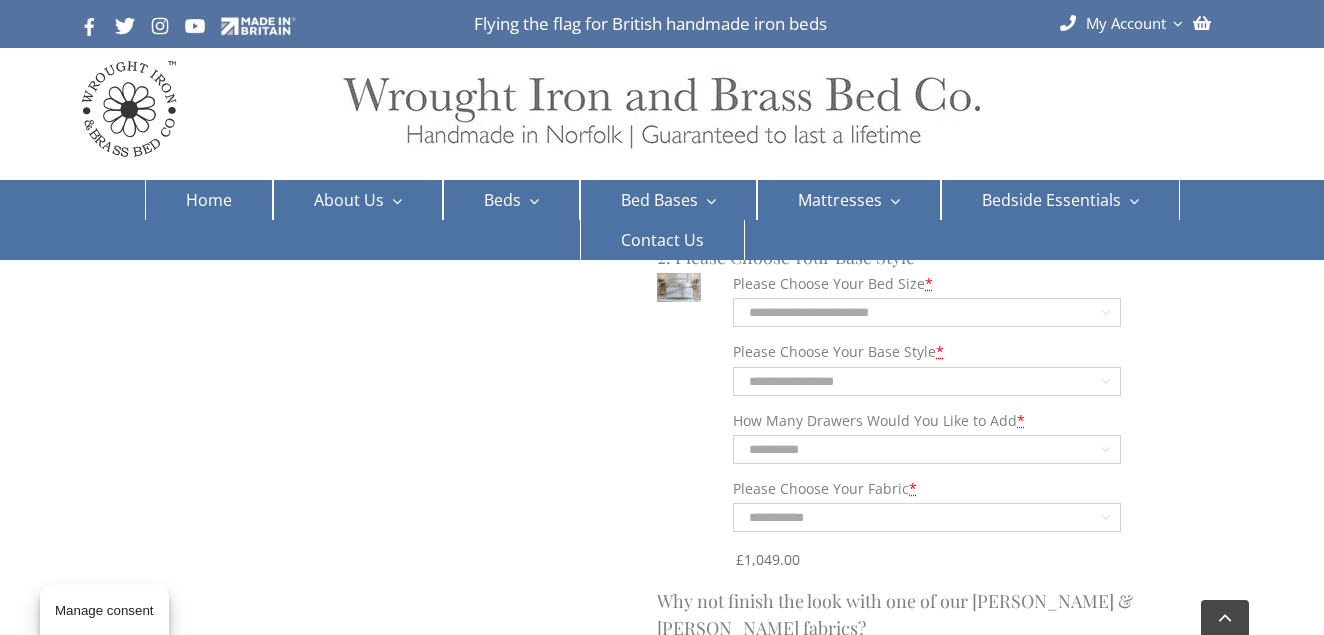 select on "**********" 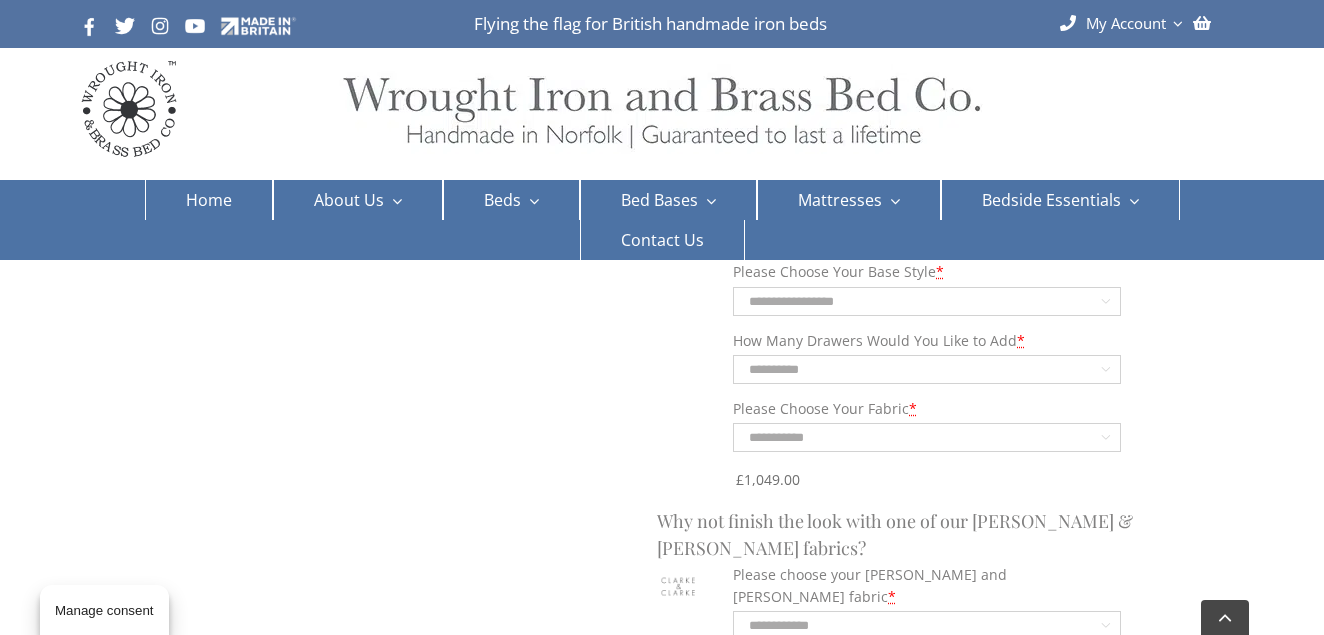 scroll, scrollTop: 2120, scrollLeft: 0, axis: vertical 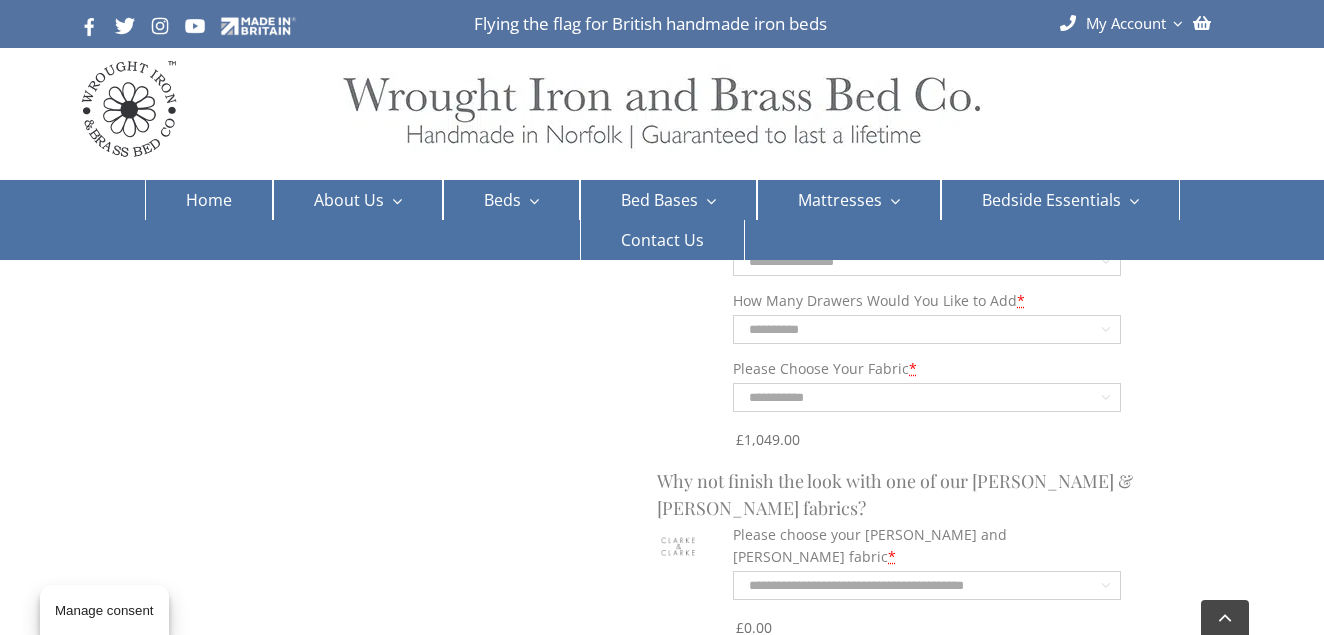 select on "**********" 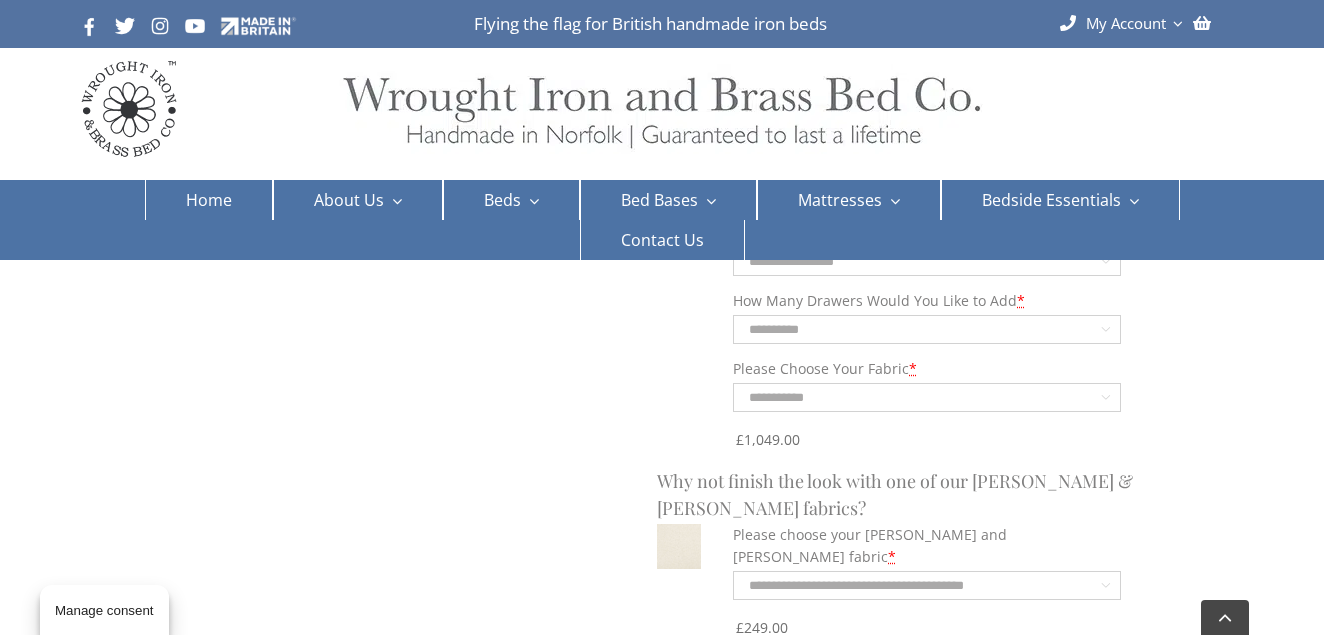 click on "**********" 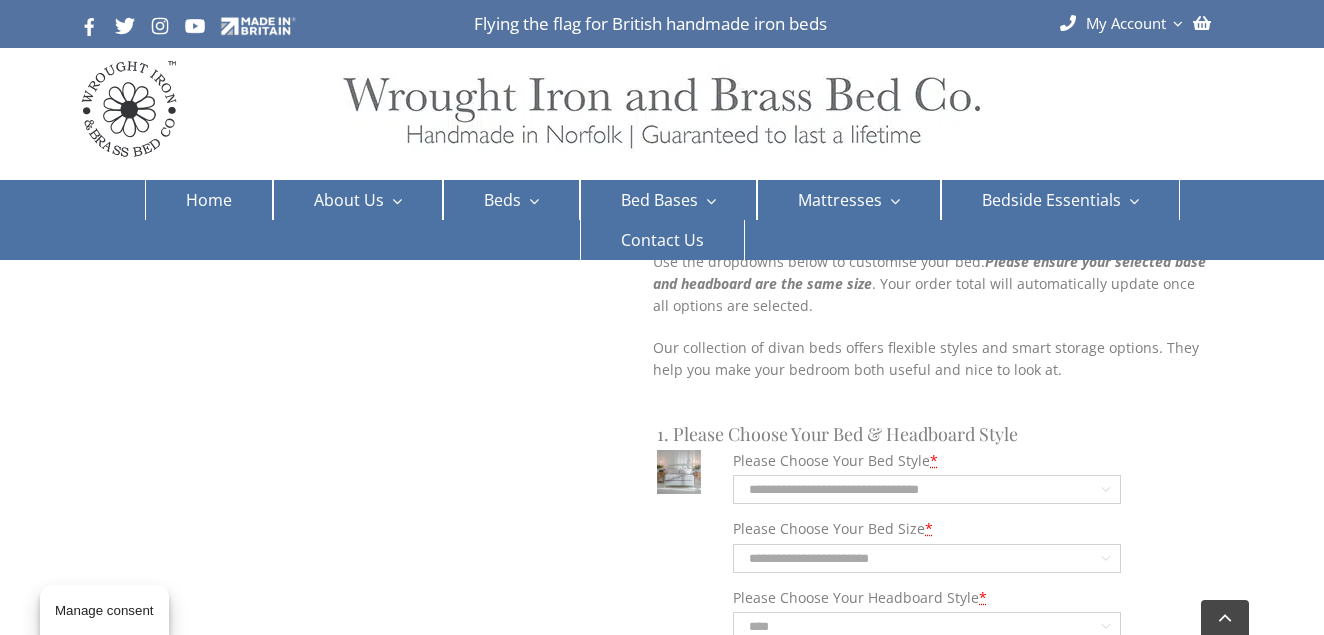 scroll, scrollTop: 1492, scrollLeft: 0, axis: vertical 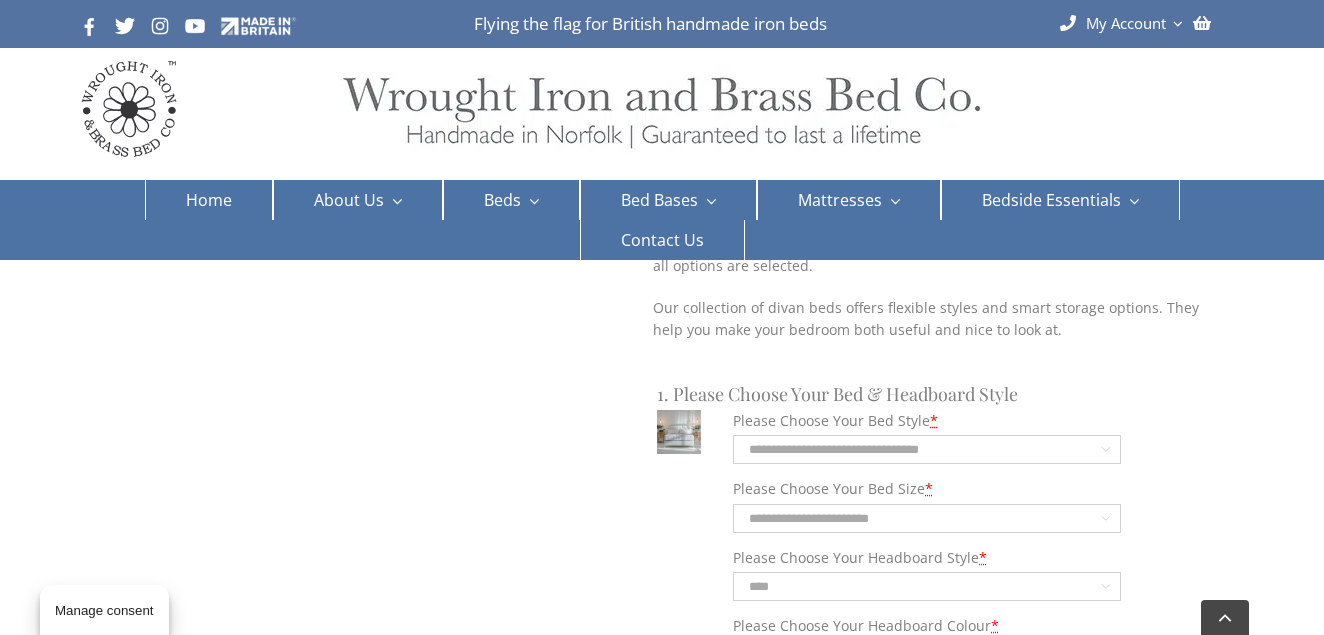 click on "**********" at bounding box center (927, 518) 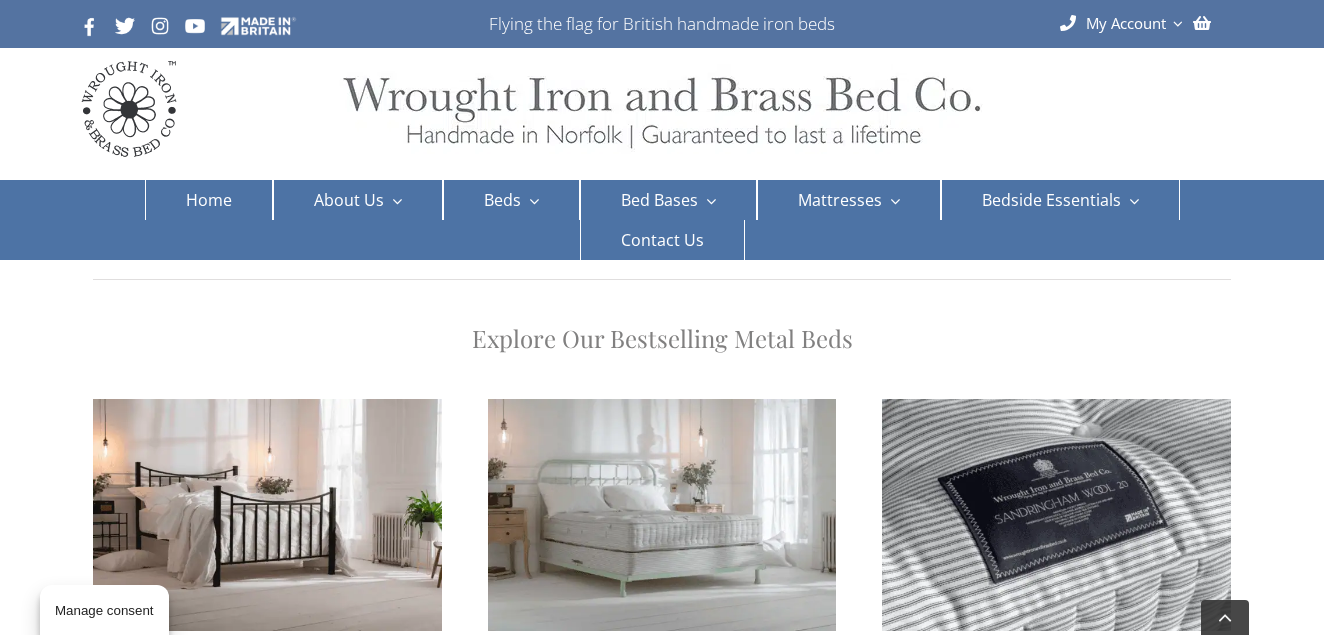 scroll, scrollTop: 1277, scrollLeft: 0, axis: vertical 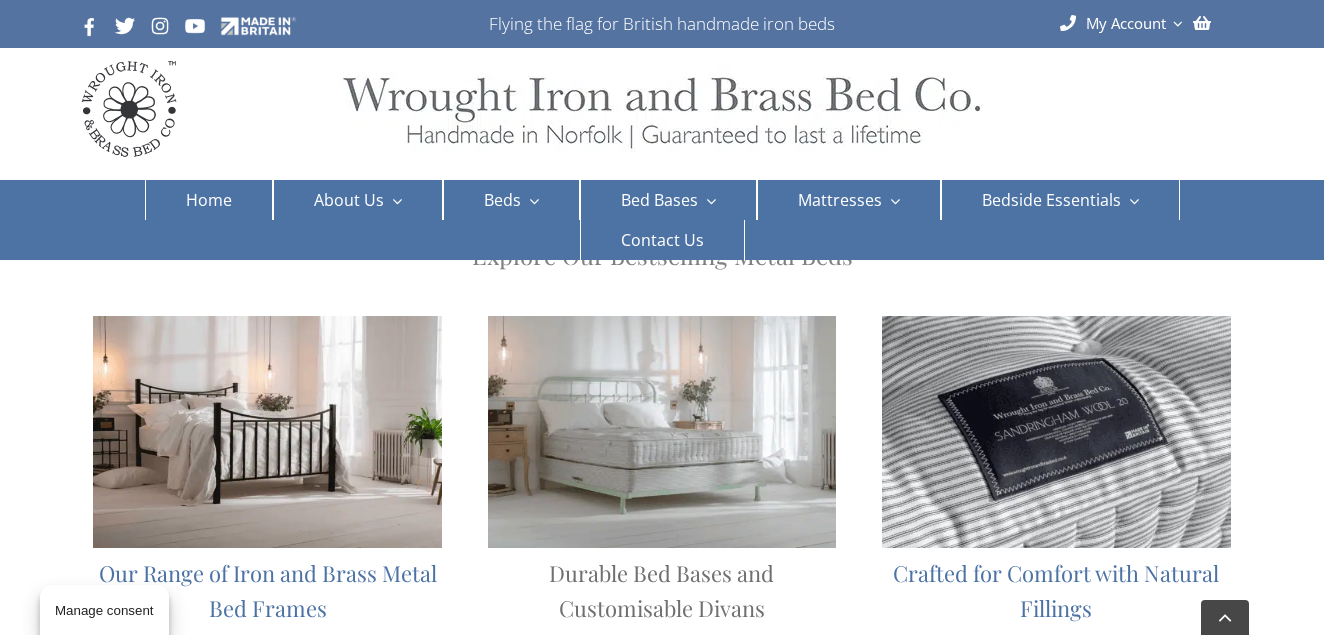 click on "Durable Bed Bases and Customisable Divans" at bounding box center (661, 590) 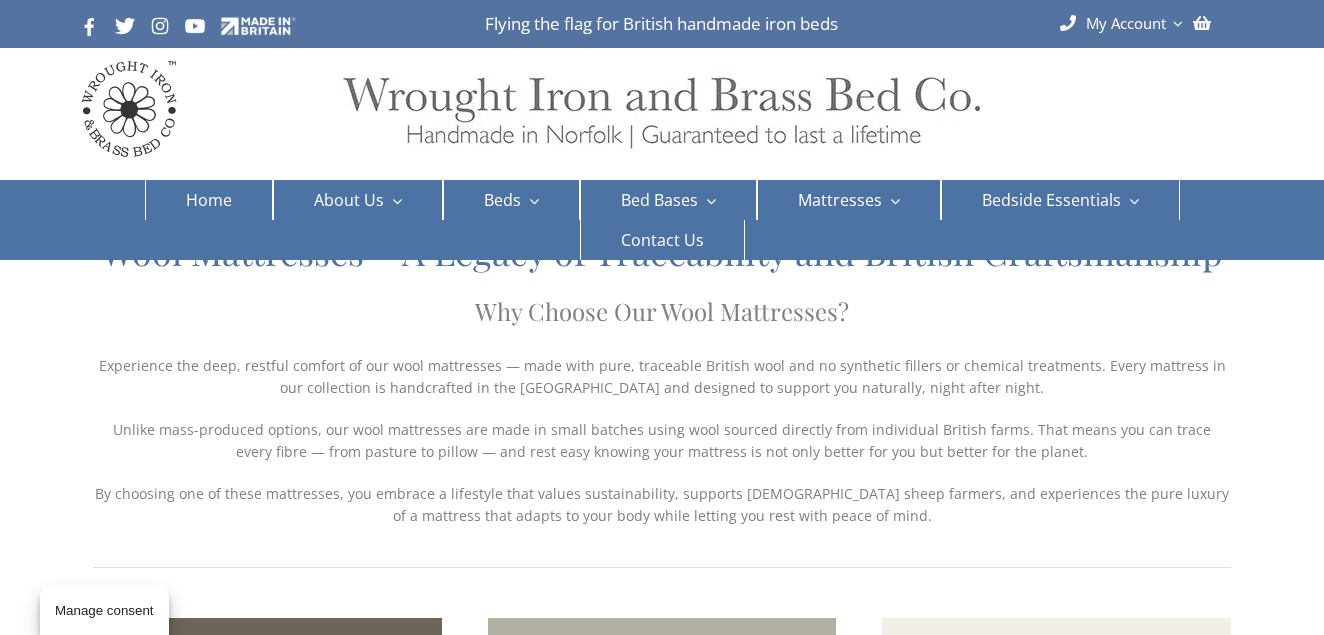 scroll, scrollTop: 40, scrollLeft: 0, axis: vertical 